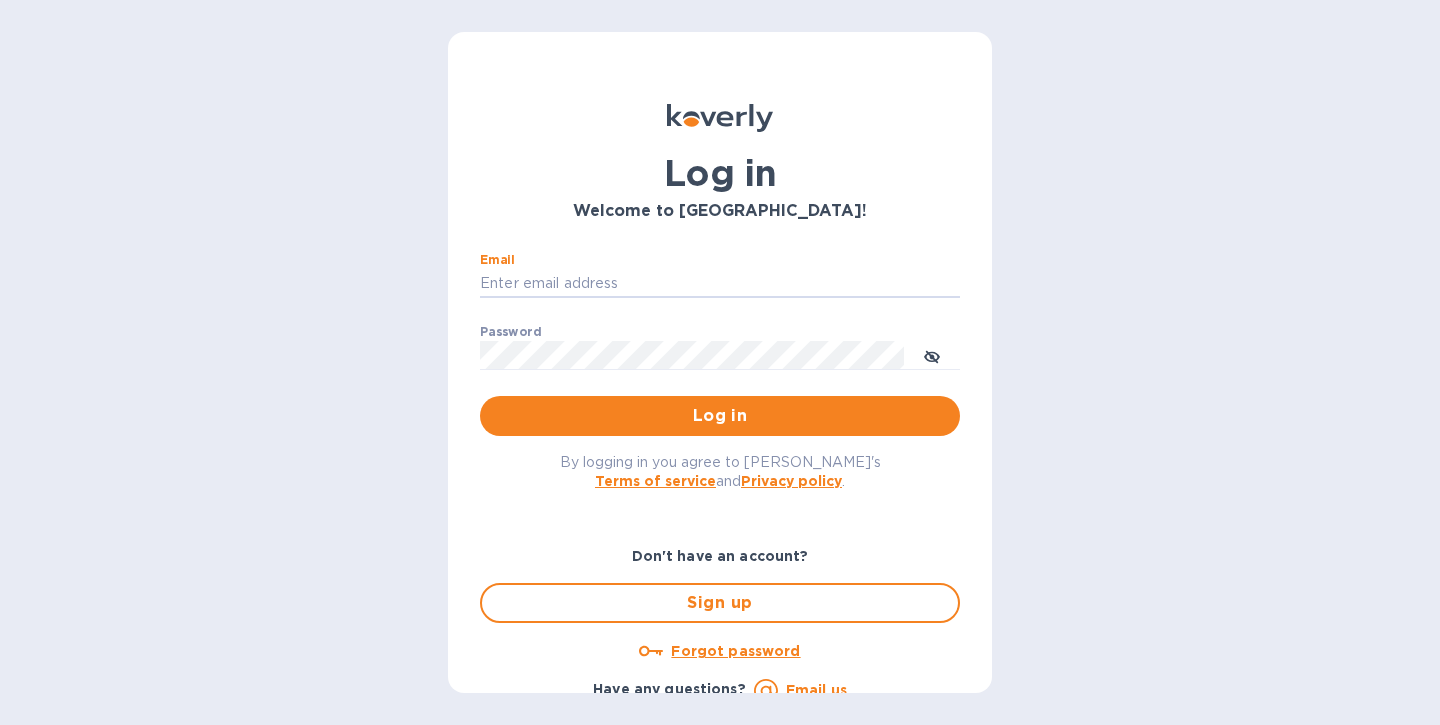 scroll, scrollTop: 0, scrollLeft: 0, axis: both 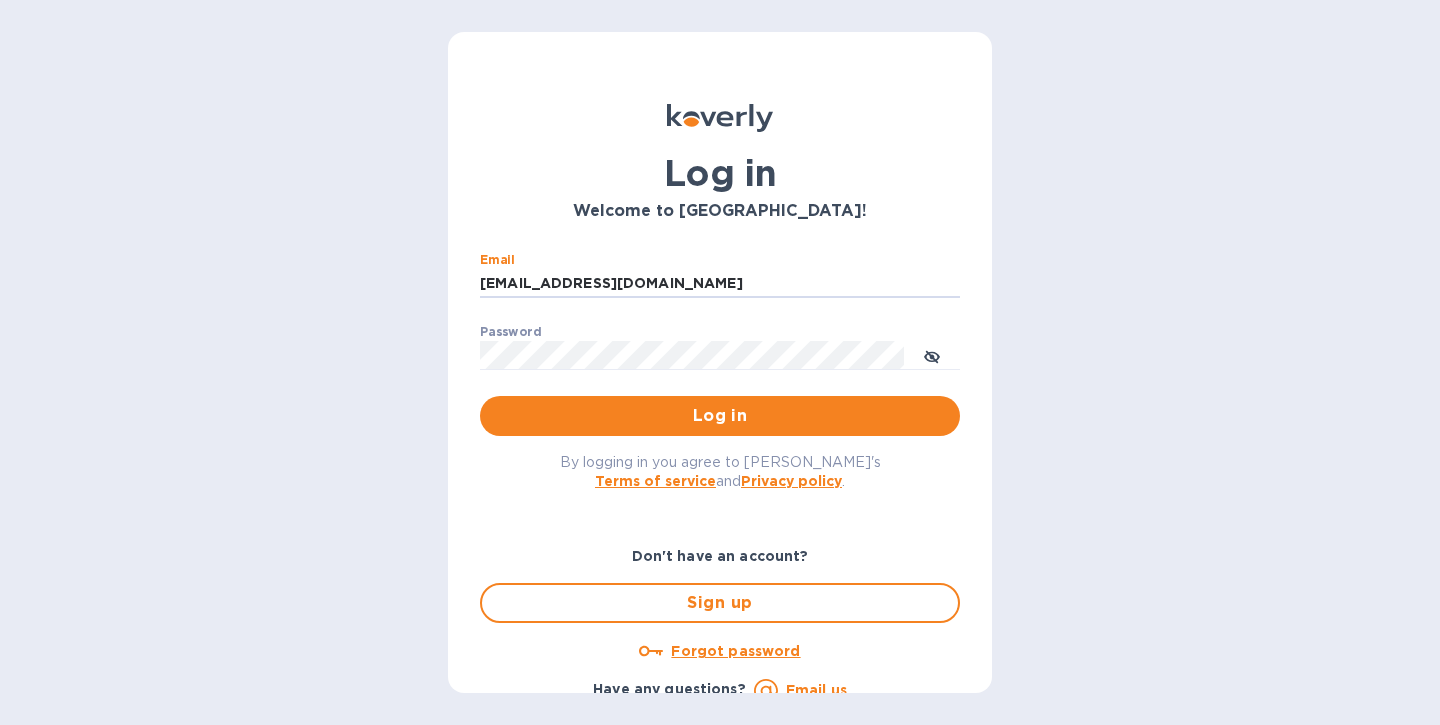 click on "Log in" at bounding box center [720, 416] 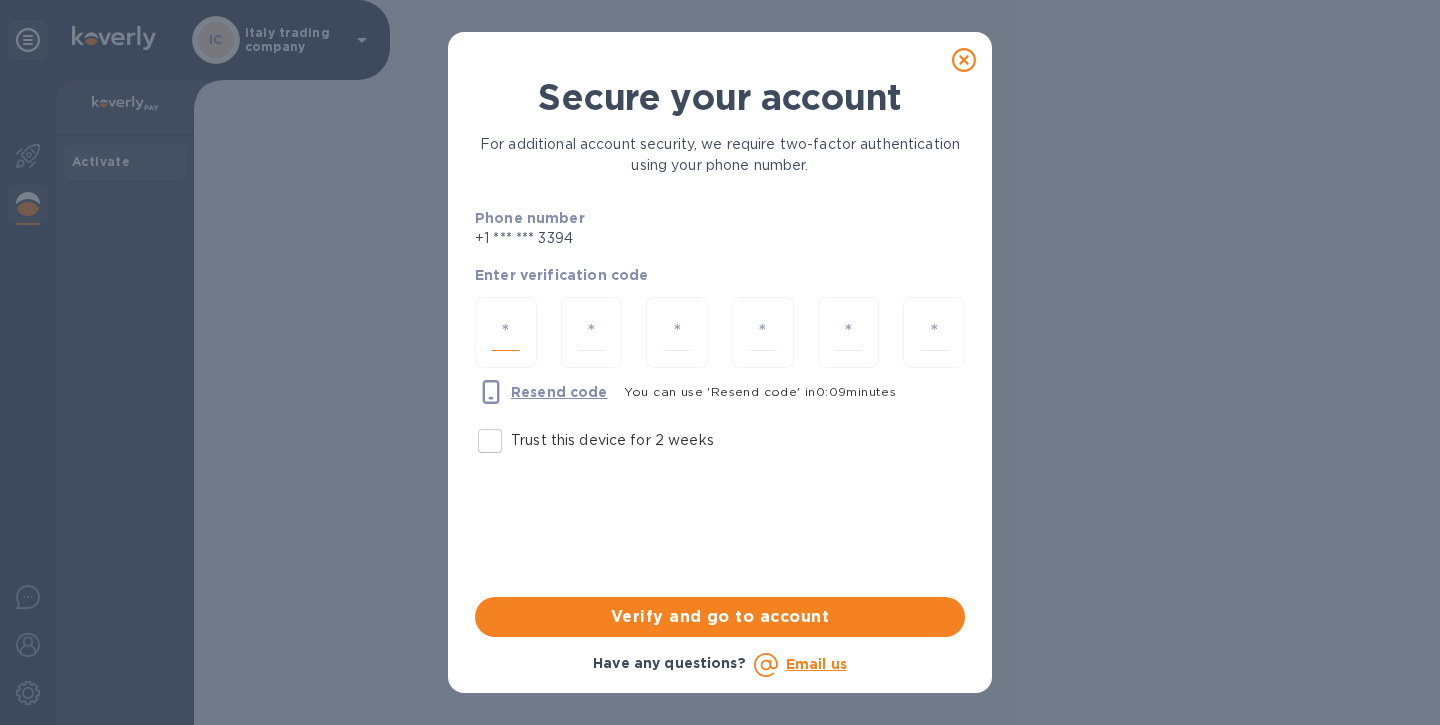click at bounding box center (506, 332) 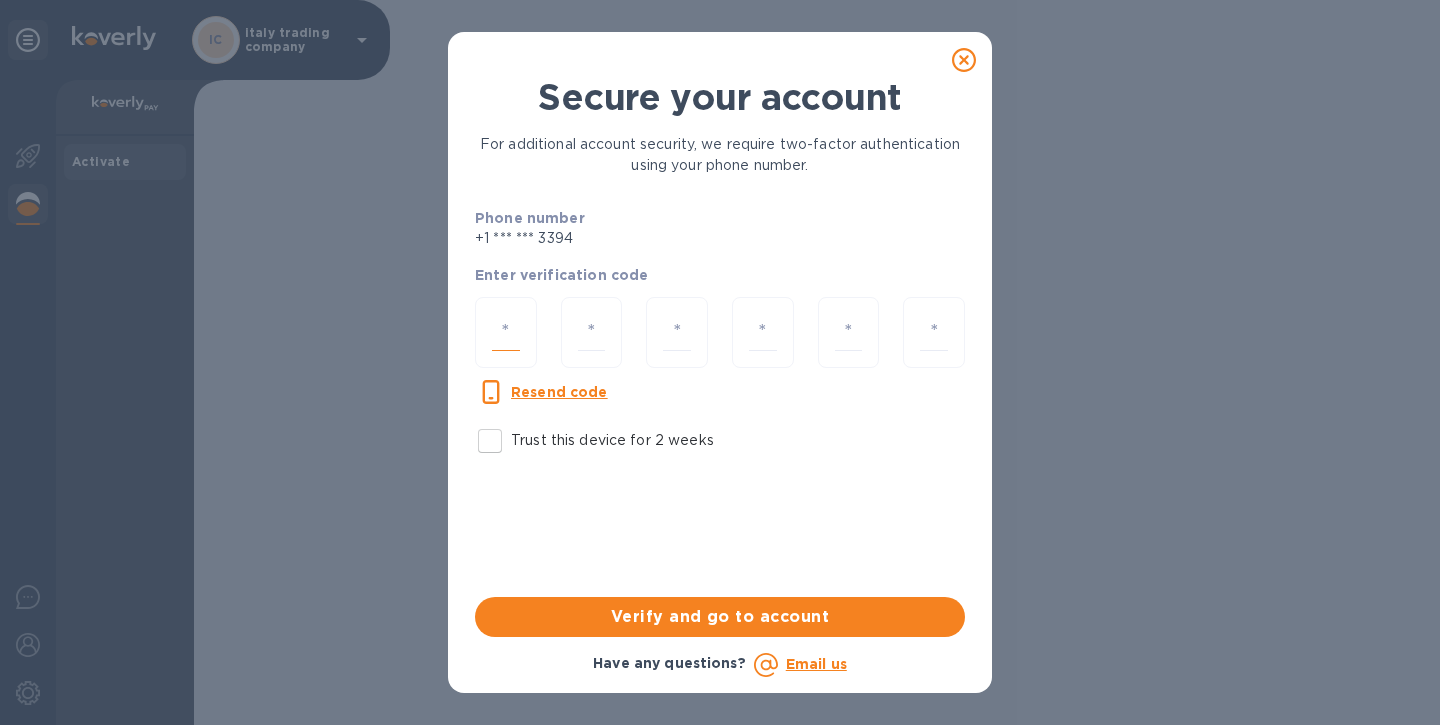 type on "2" 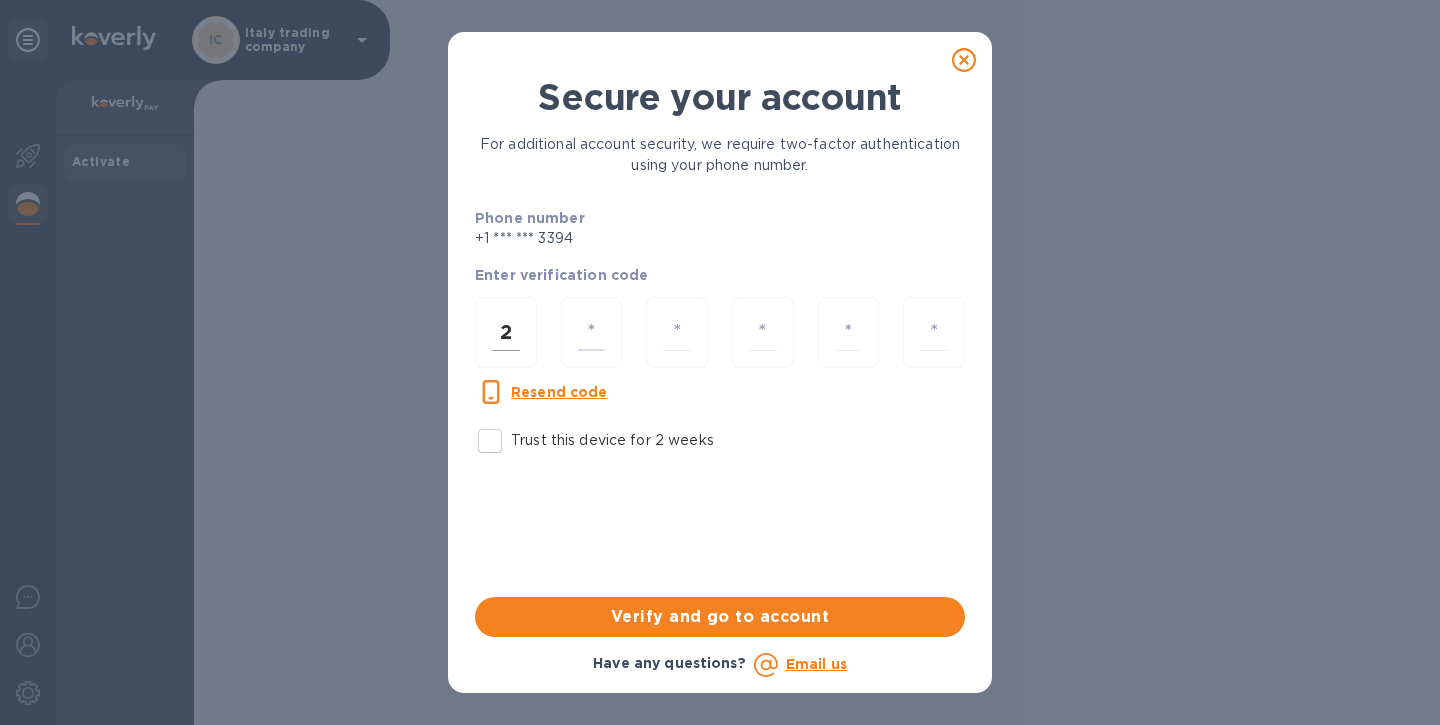 type on "3" 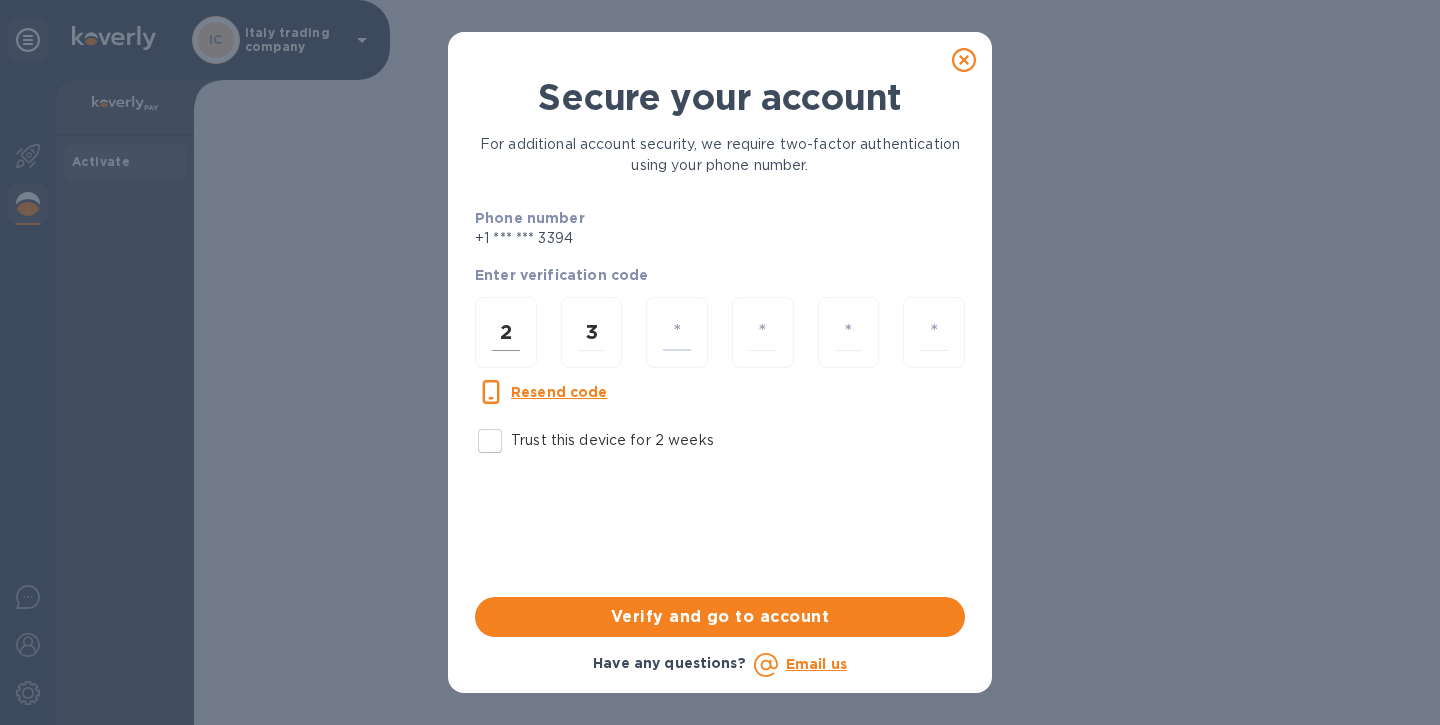 type on "8" 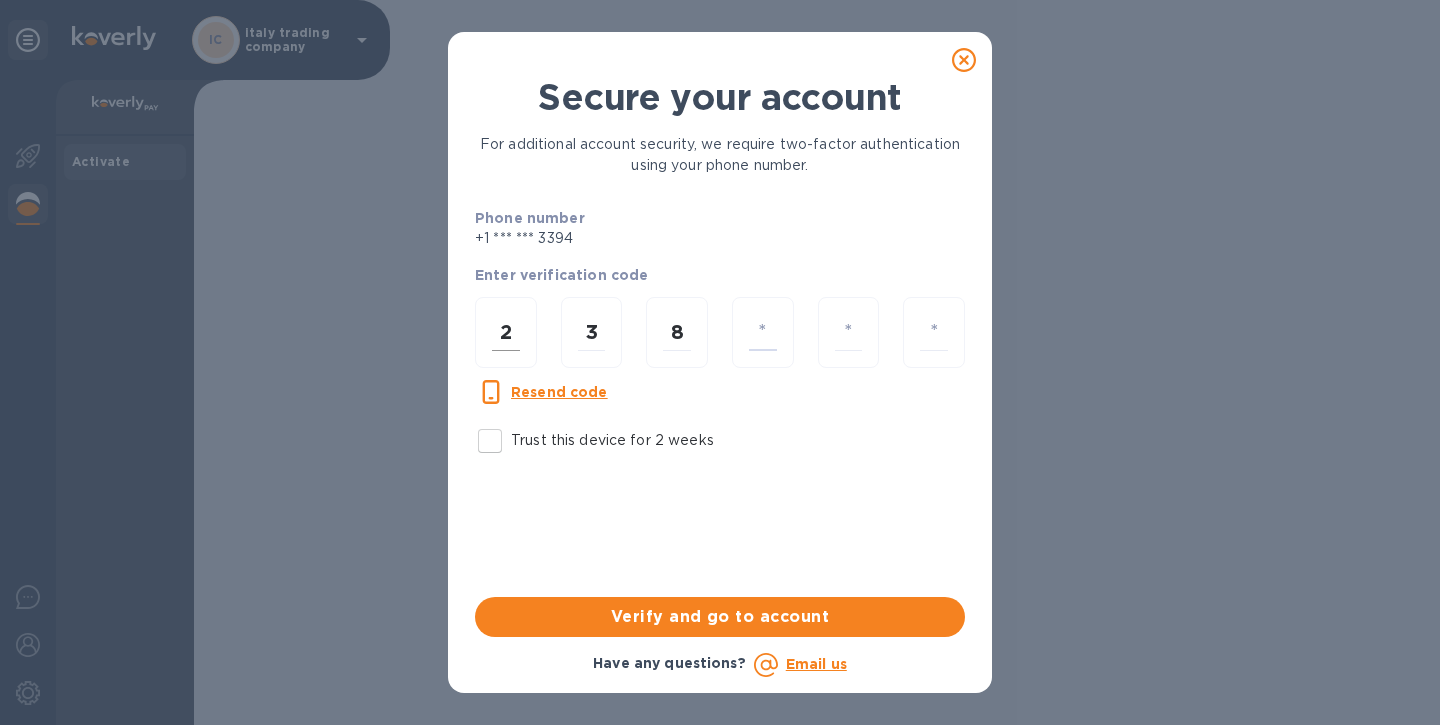 type on "3" 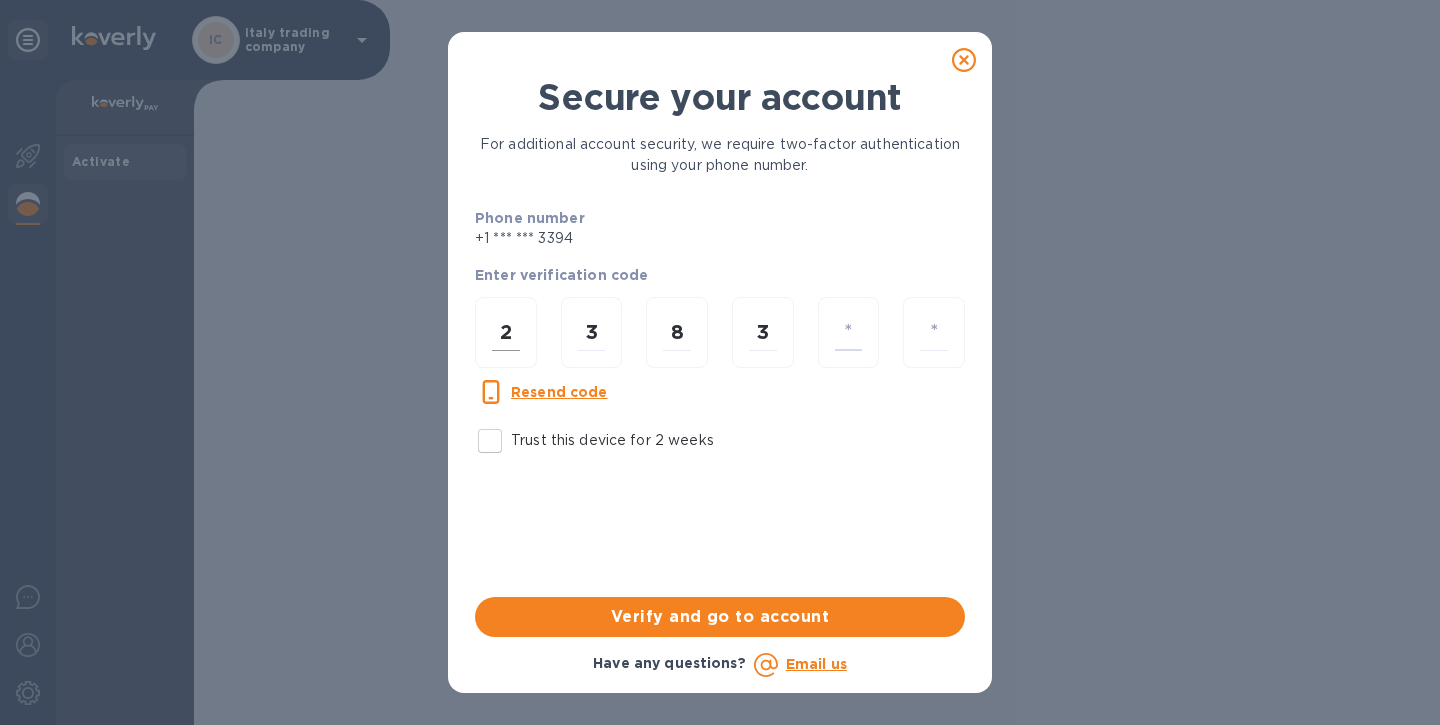 type on "9" 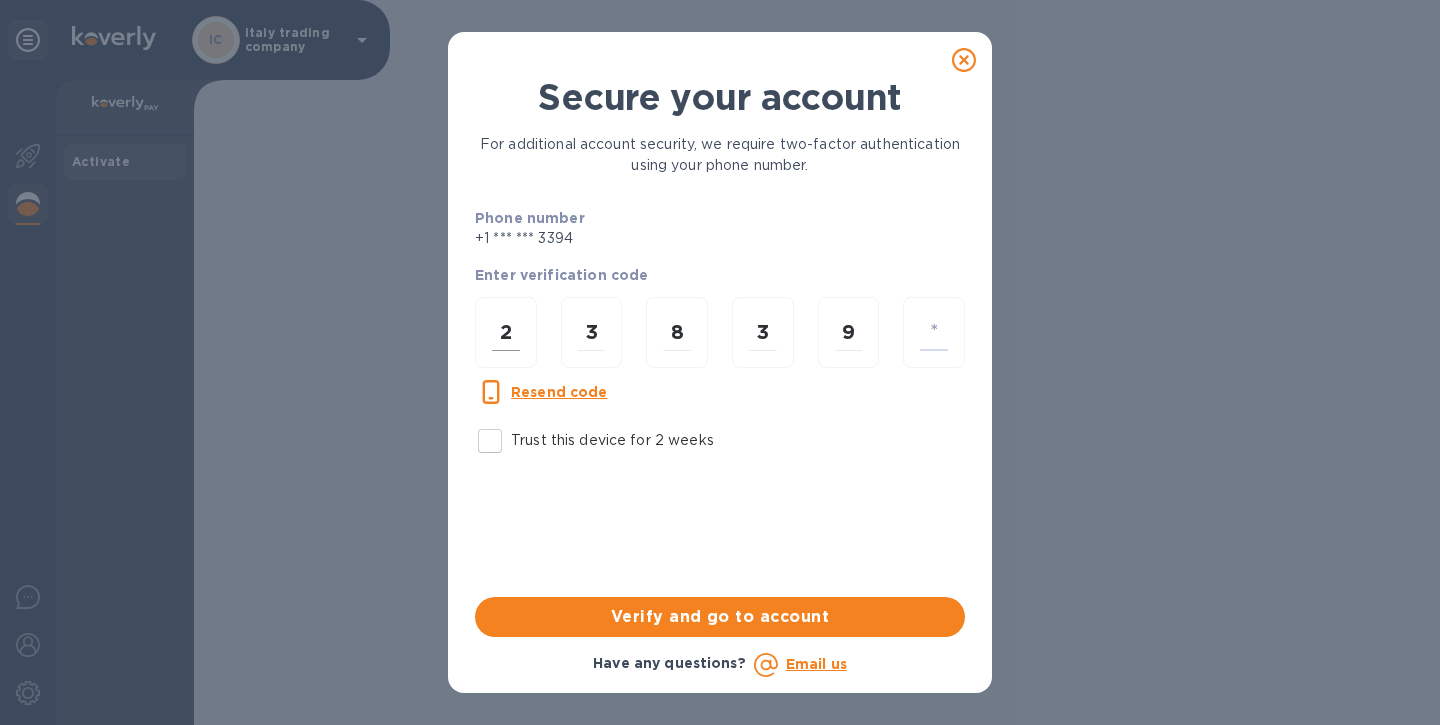 type on "1" 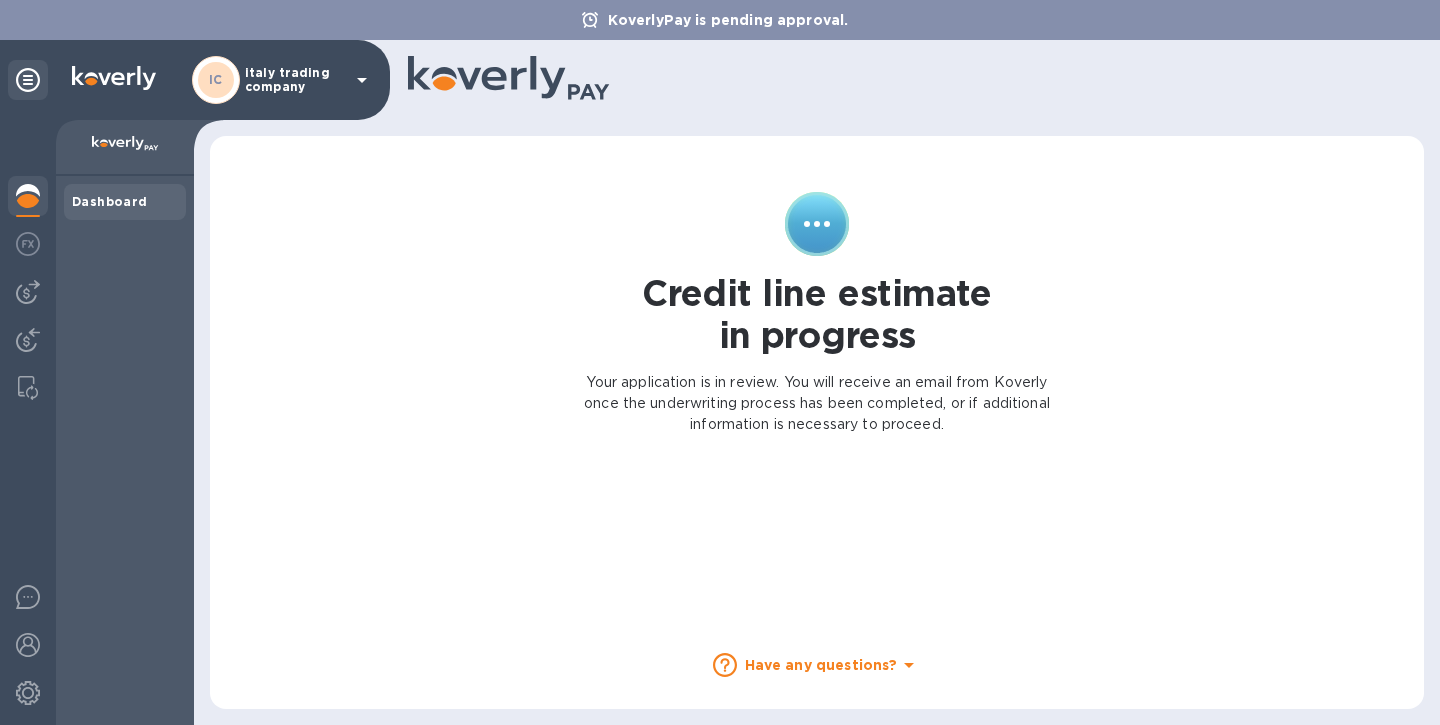 scroll, scrollTop: 29, scrollLeft: 0, axis: vertical 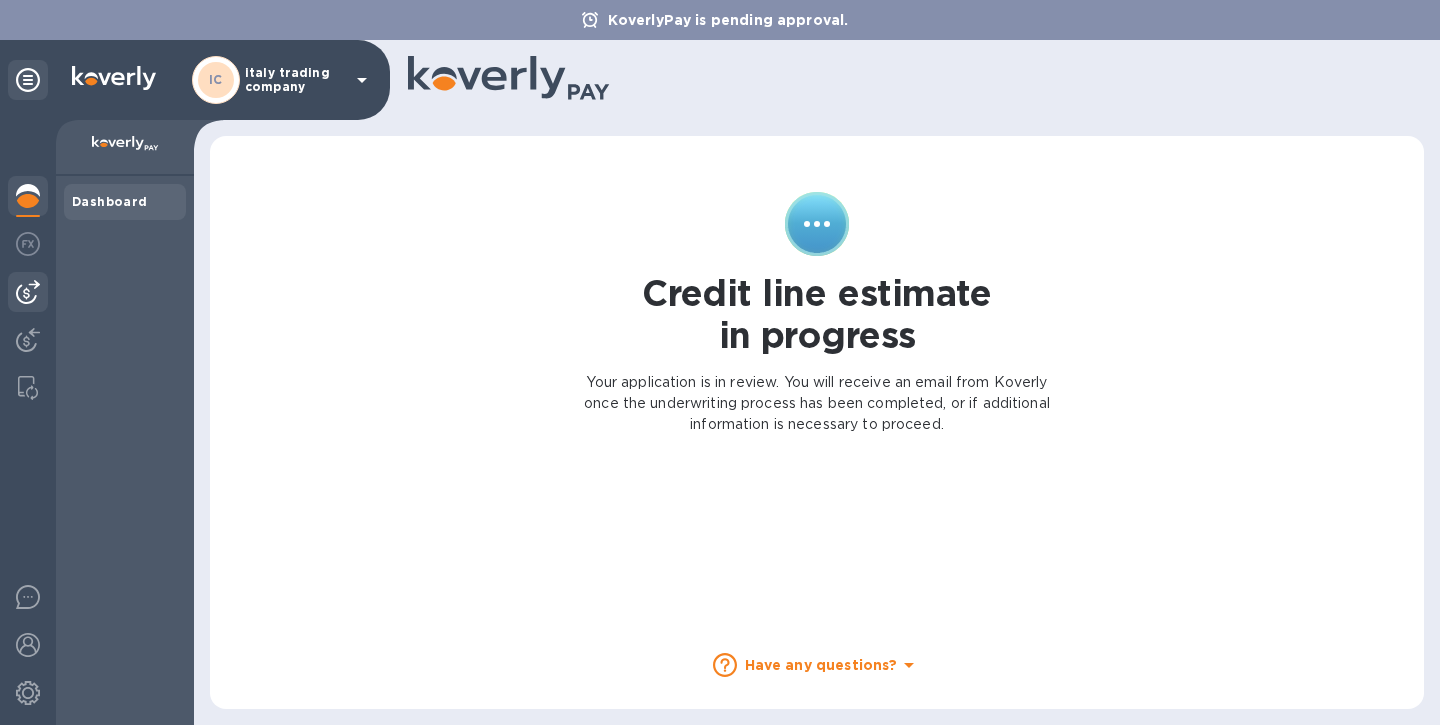 click at bounding box center (28, 292) 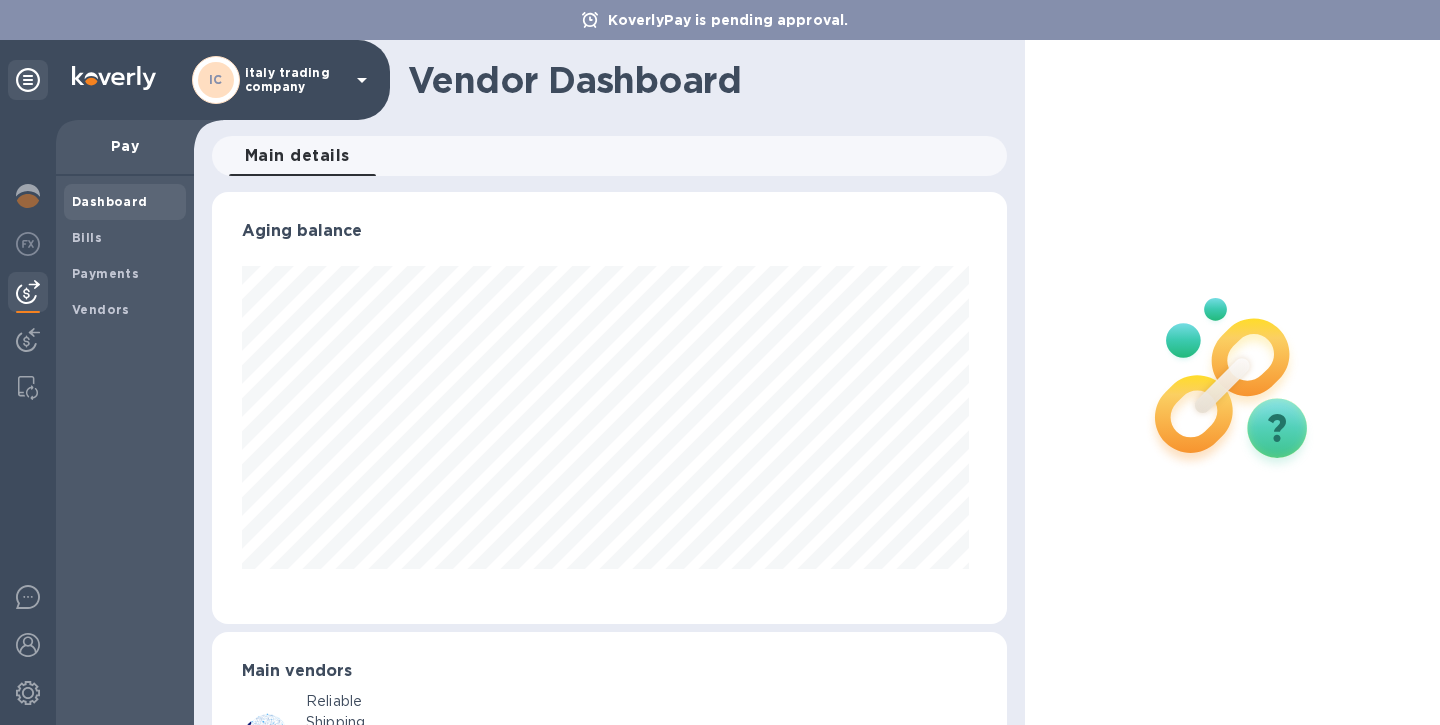 scroll, scrollTop: 999568, scrollLeft: 999213, axis: both 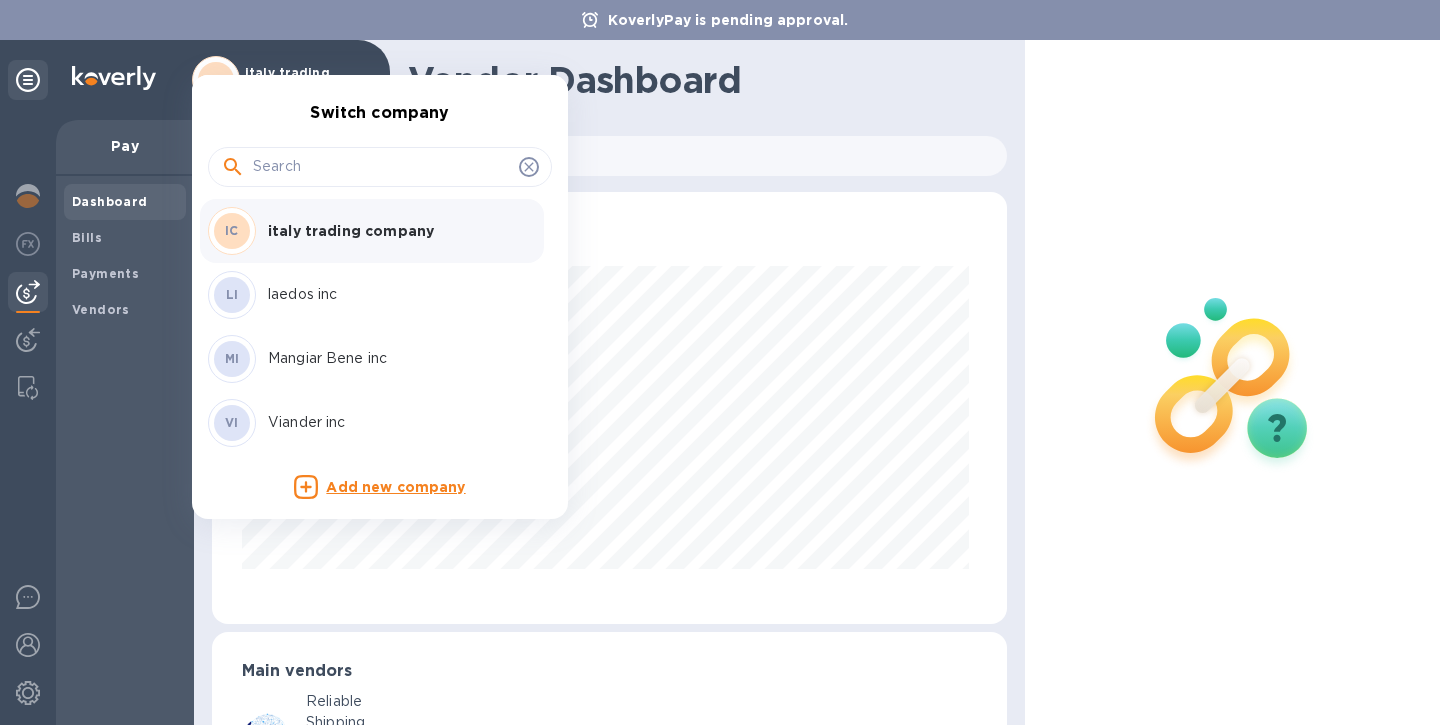 click on "VI Viander inc" at bounding box center (372, 423) 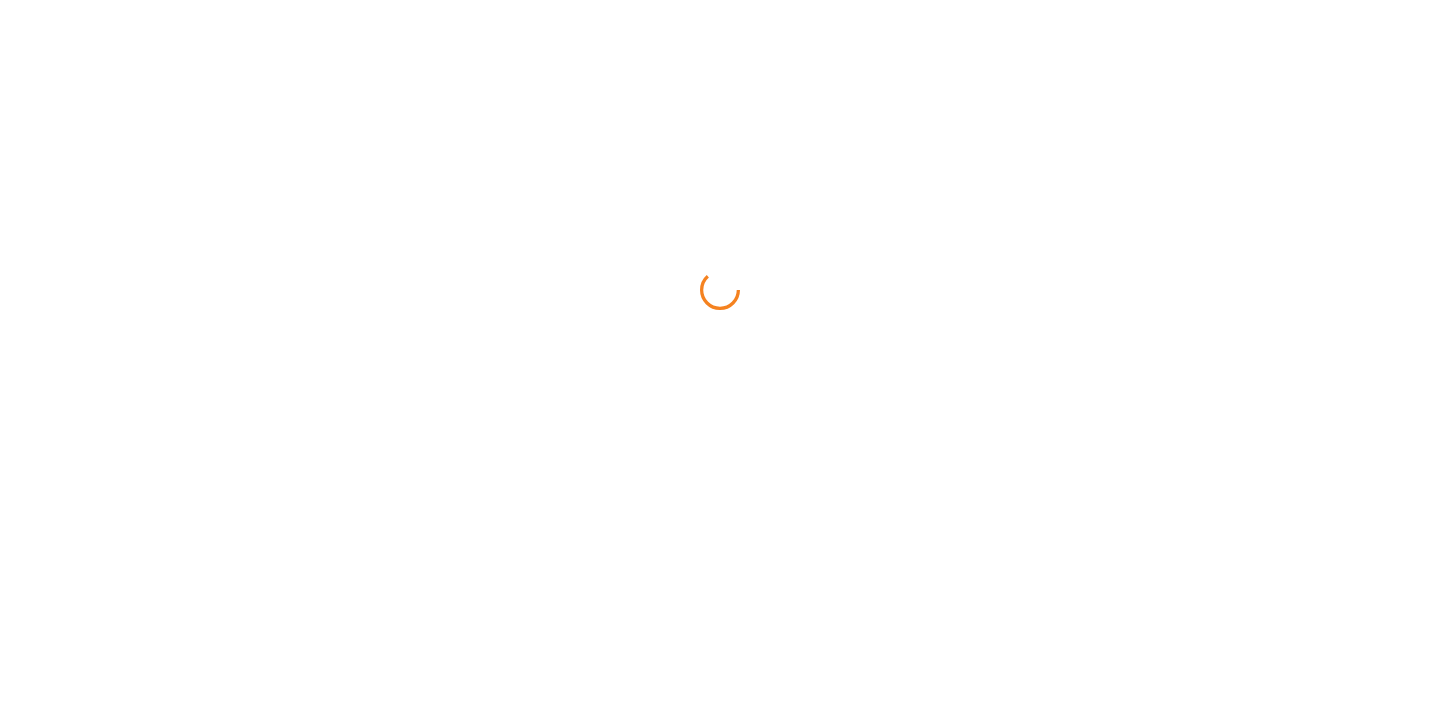 scroll, scrollTop: 0, scrollLeft: 0, axis: both 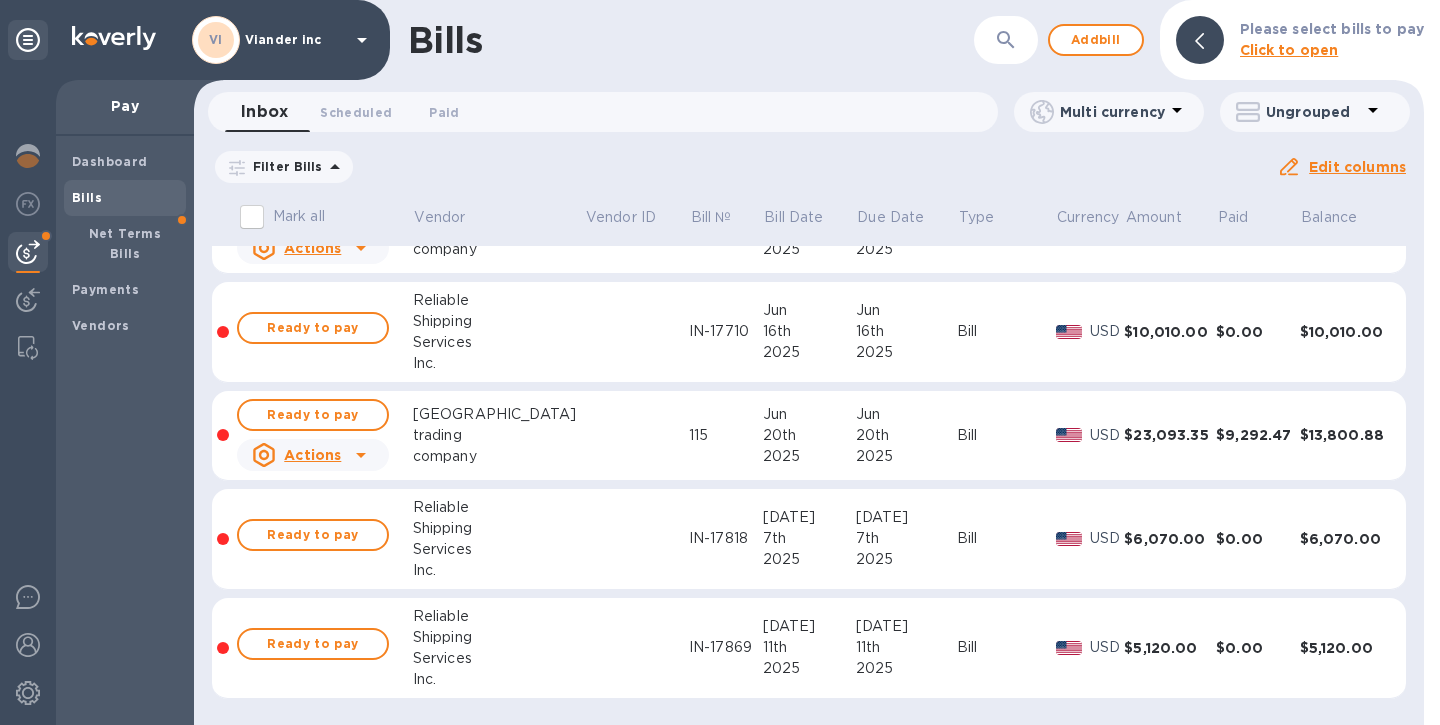 click 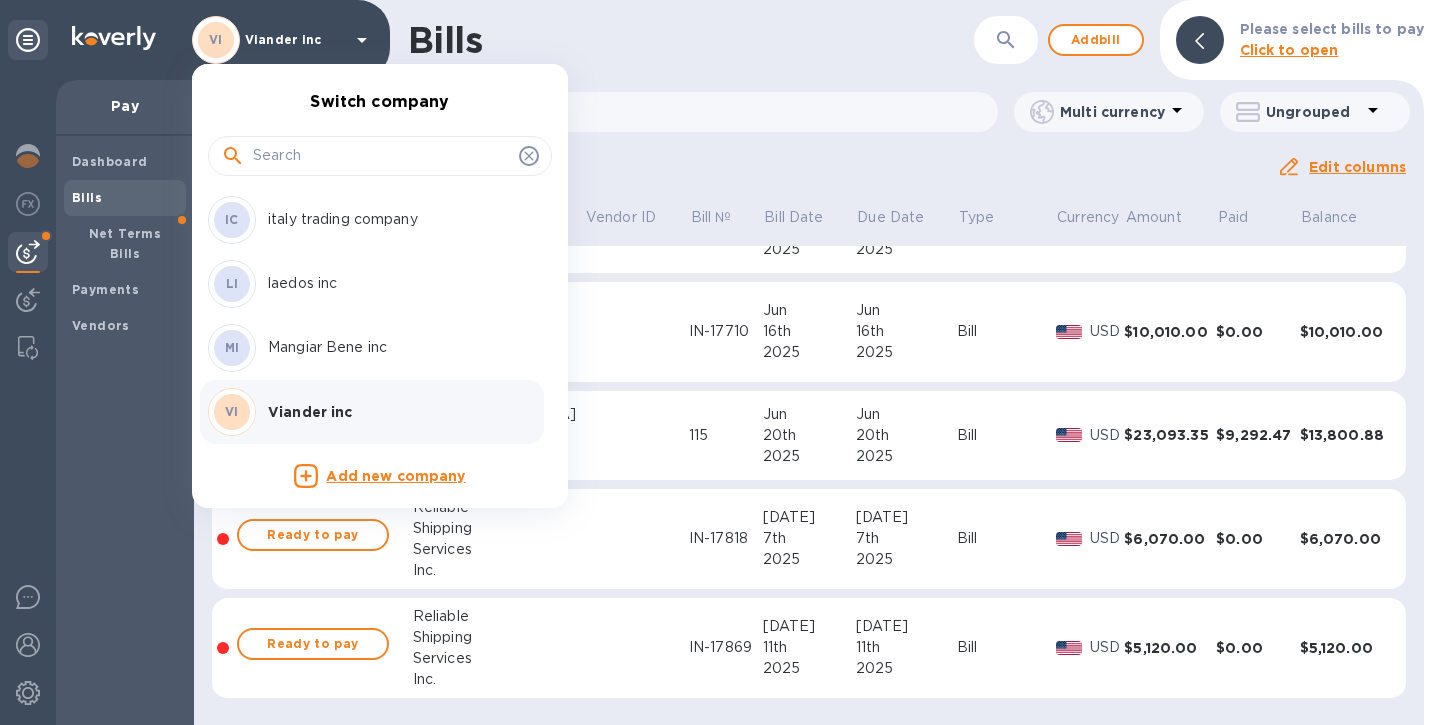 click at bounding box center (720, 362) 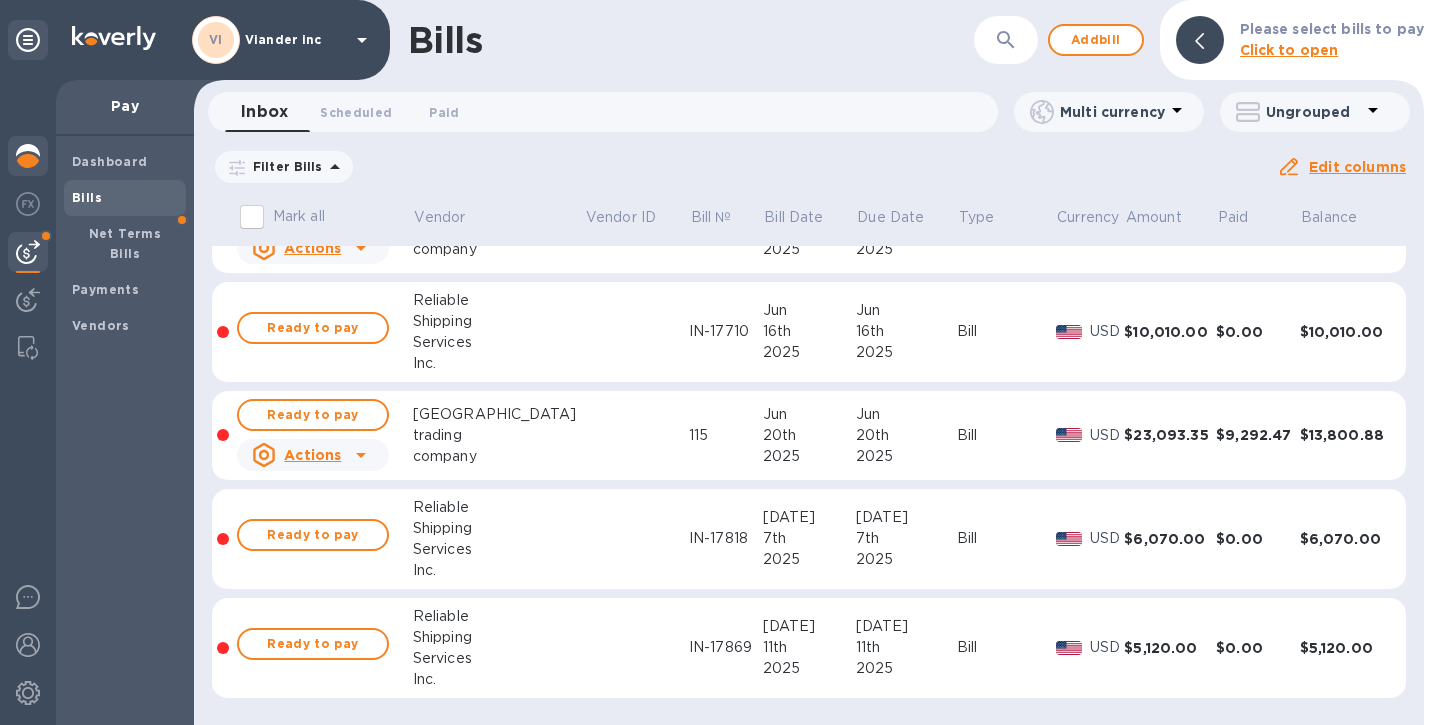 click at bounding box center [28, 156] 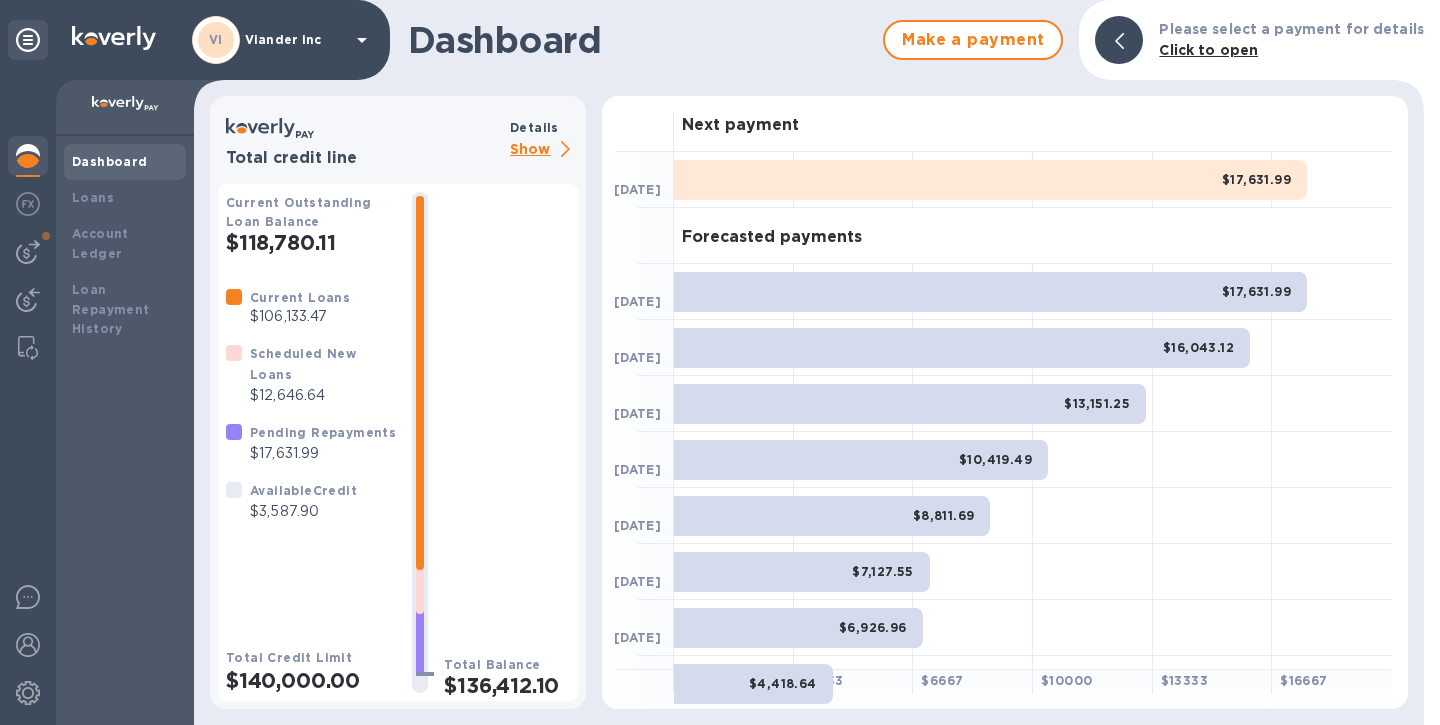 click on "Show" at bounding box center (544, 150) 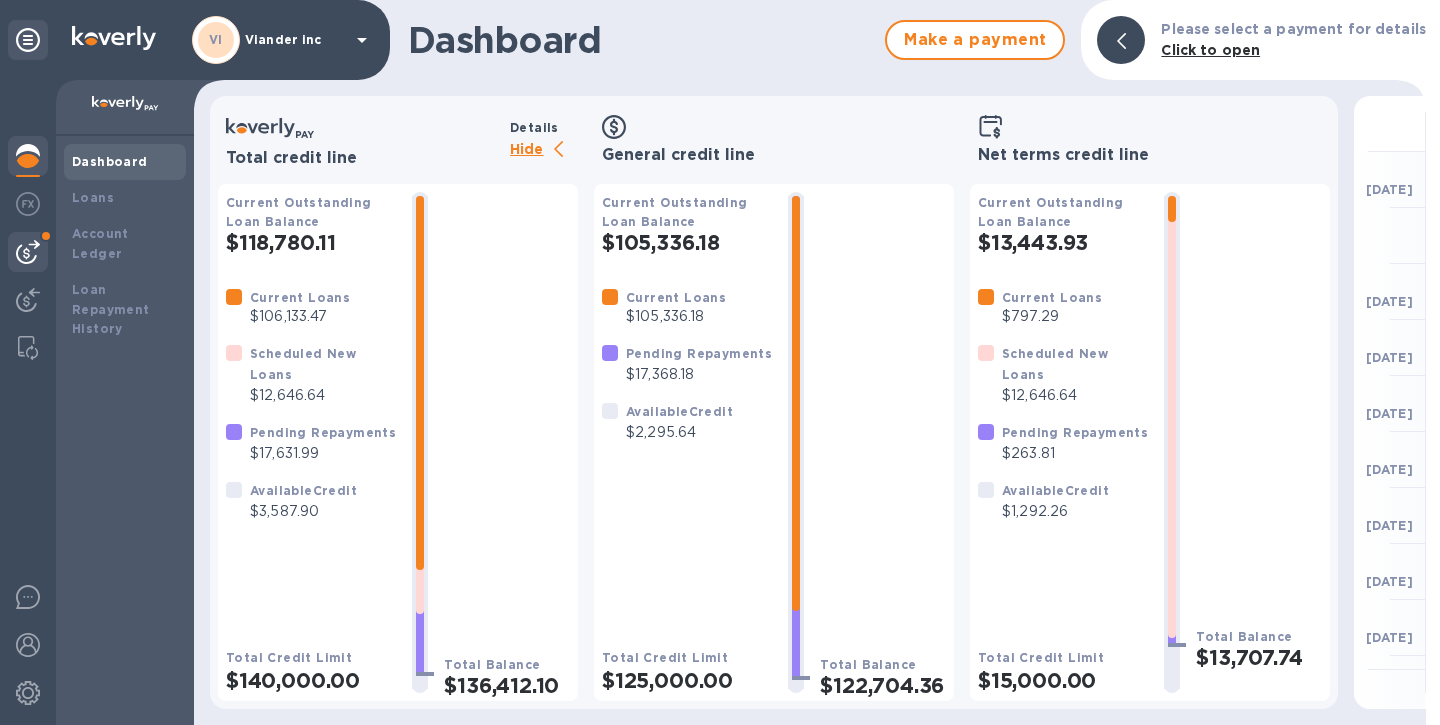 click at bounding box center [28, 252] 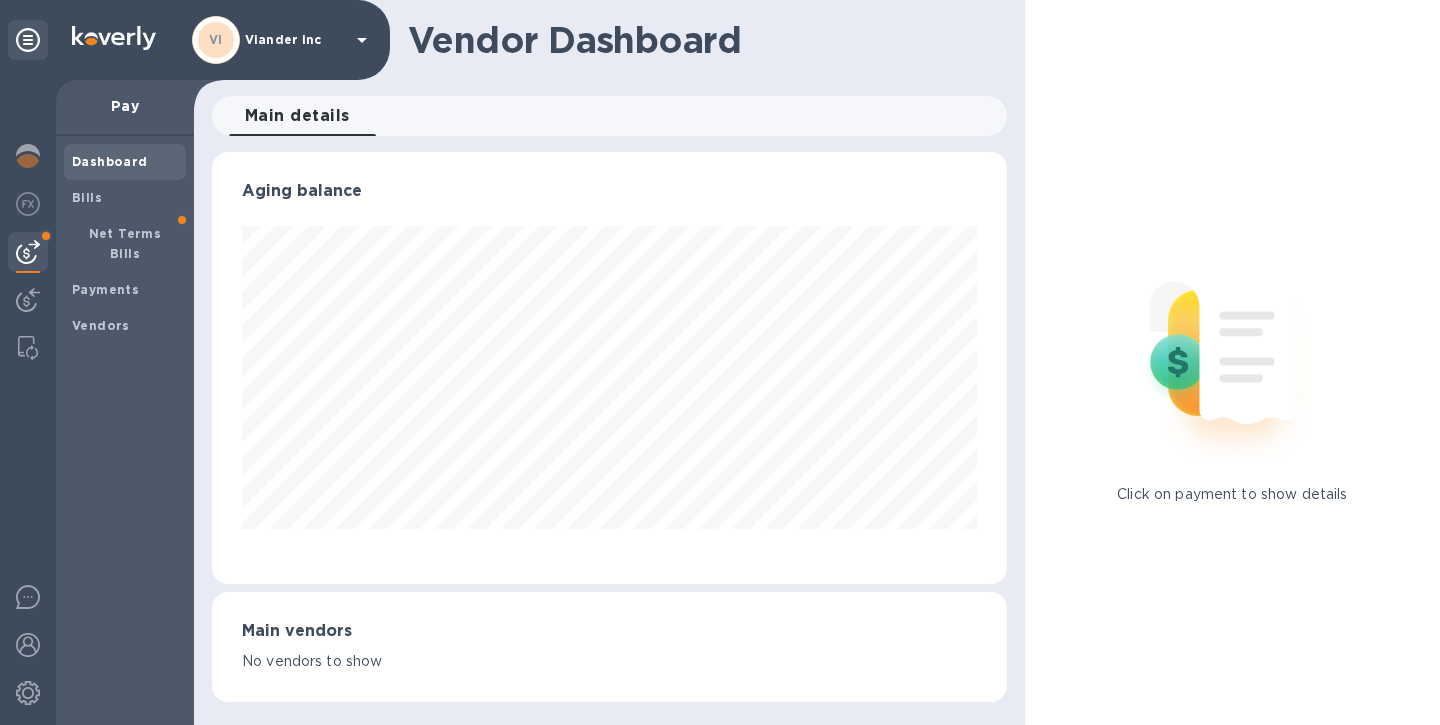 scroll, scrollTop: 999568, scrollLeft: 999205, axis: both 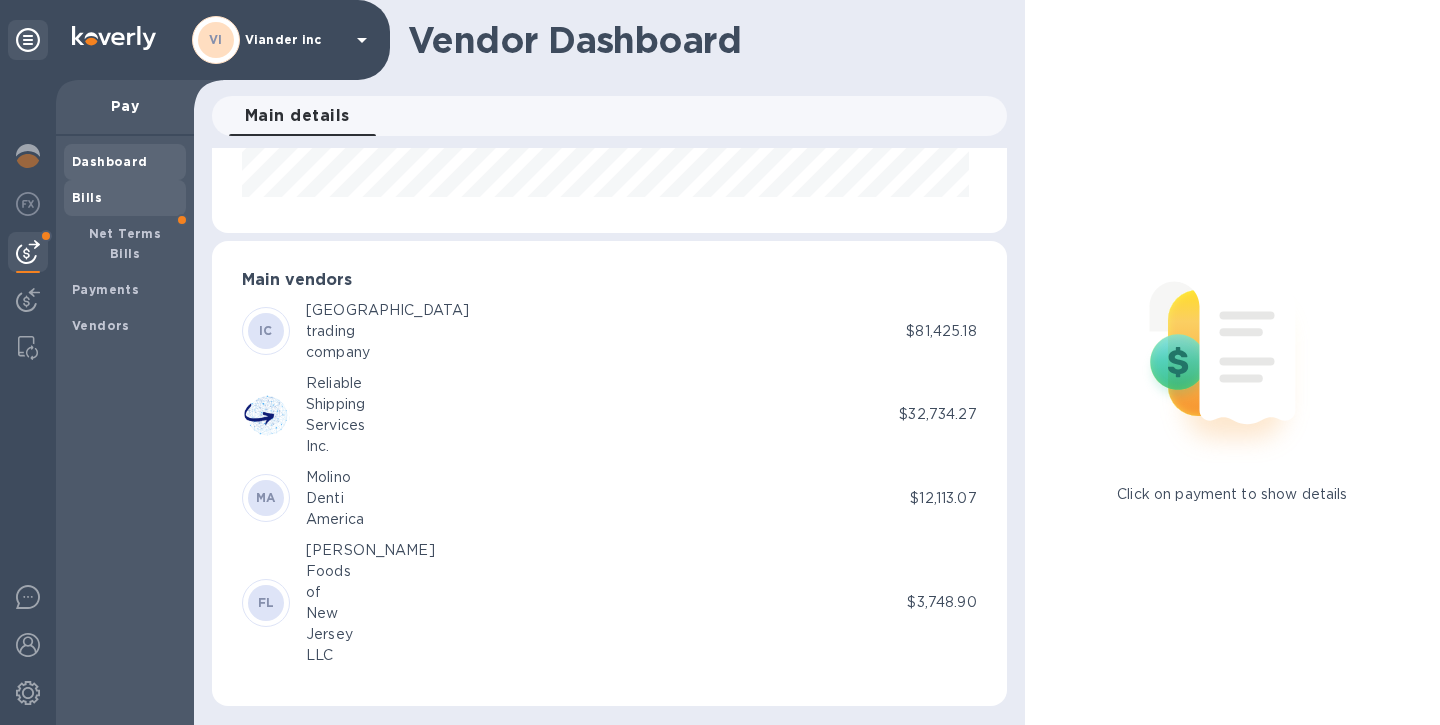 click on "Bills" at bounding box center [87, 197] 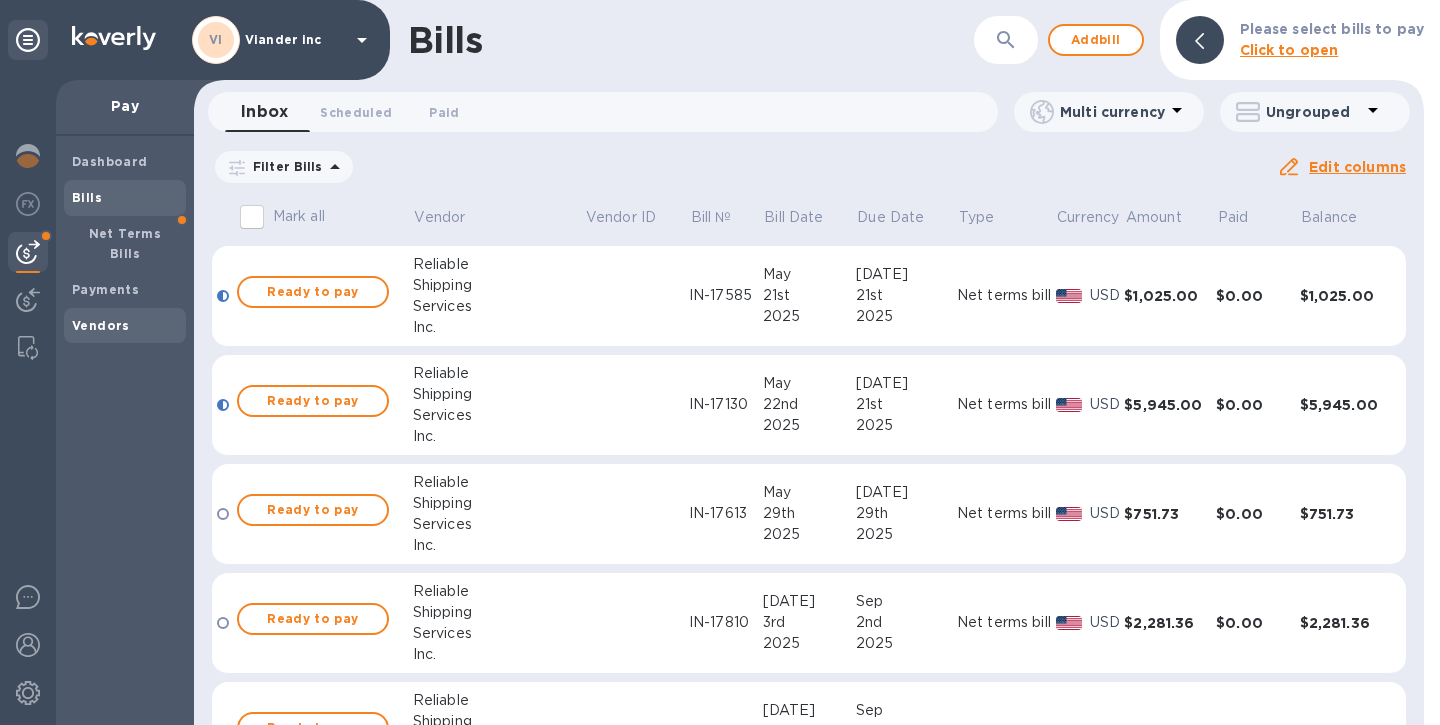 click on "Vendors" at bounding box center (101, 325) 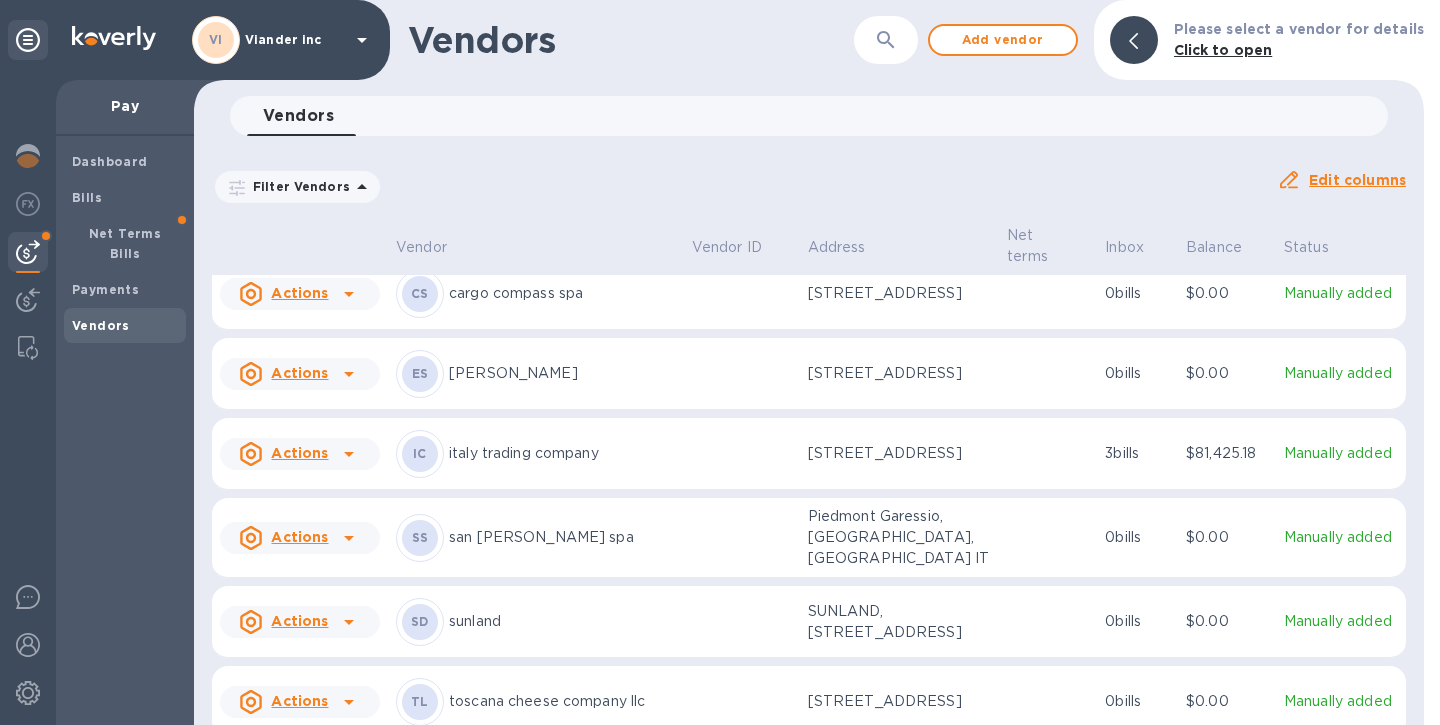scroll, scrollTop: 1346, scrollLeft: 0, axis: vertical 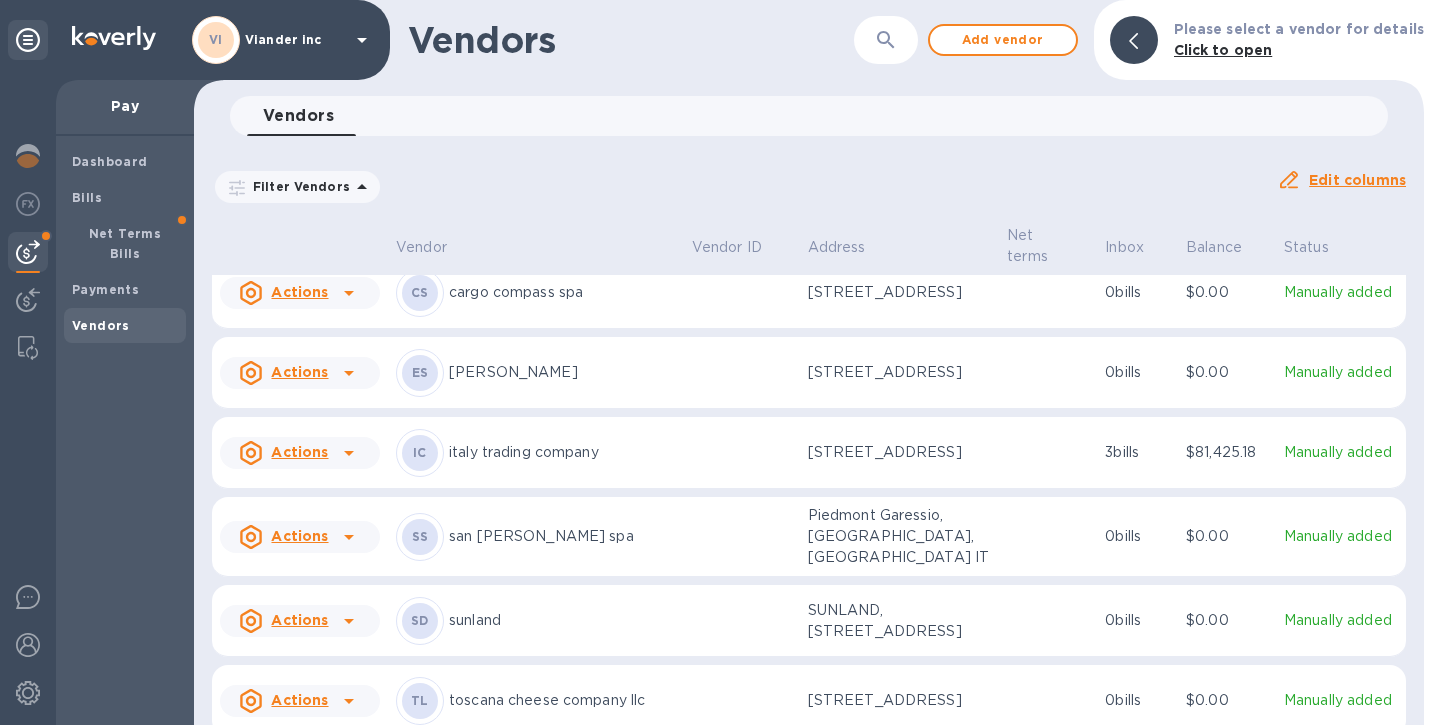 click 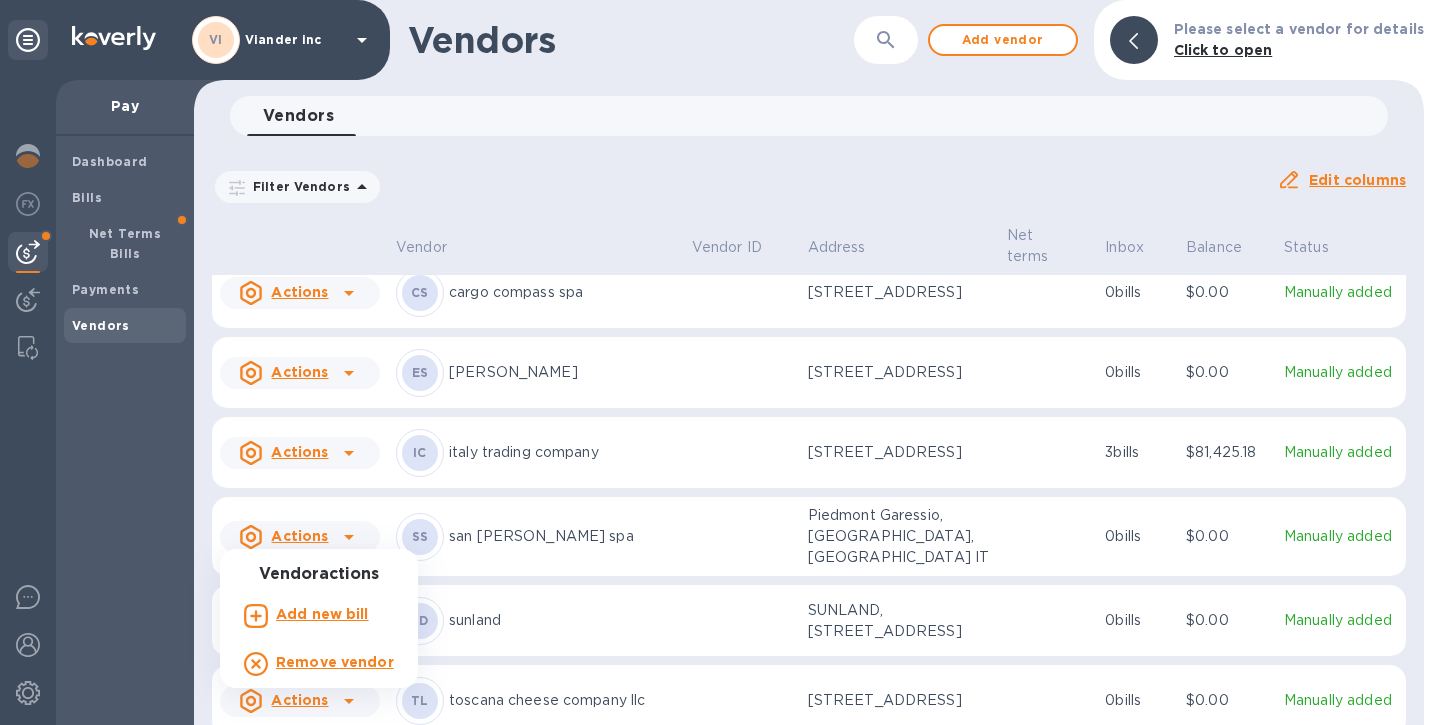 click on "Add new bill" at bounding box center [322, 614] 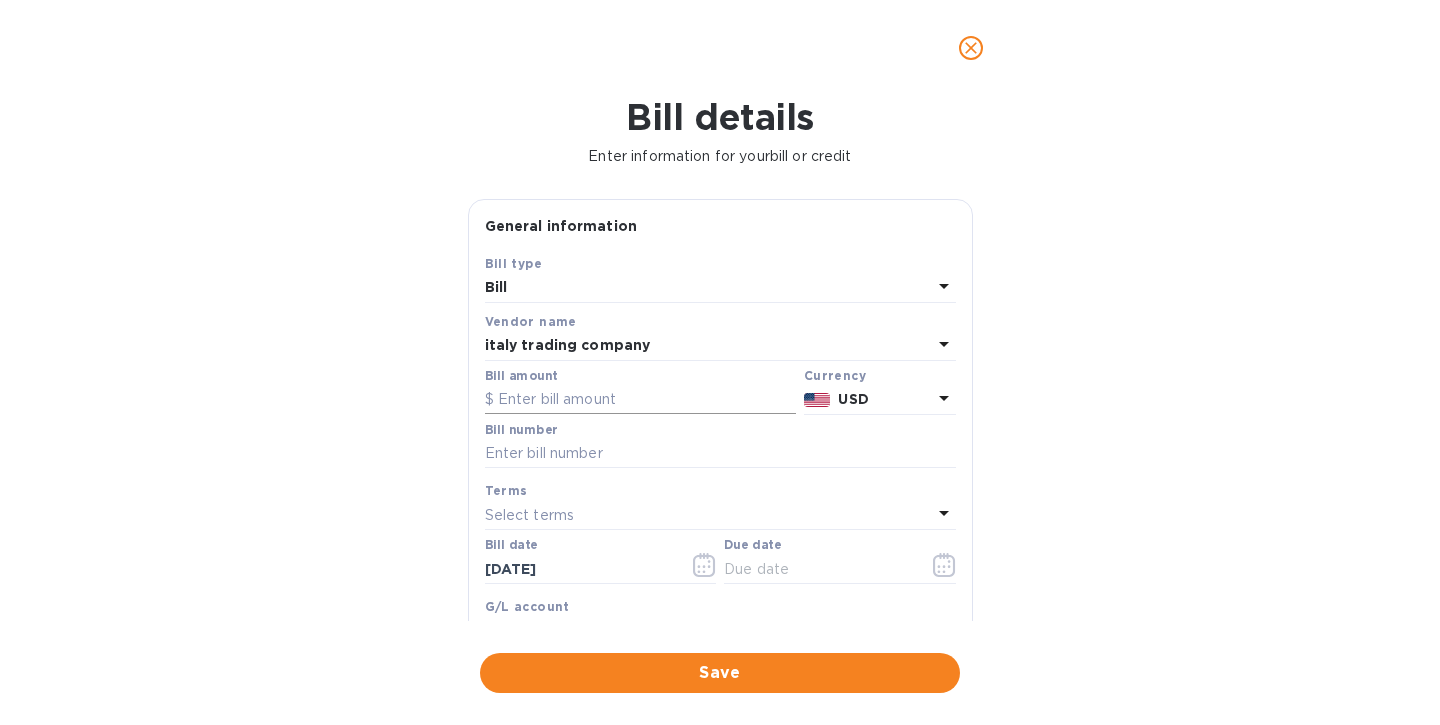 click at bounding box center [640, 400] 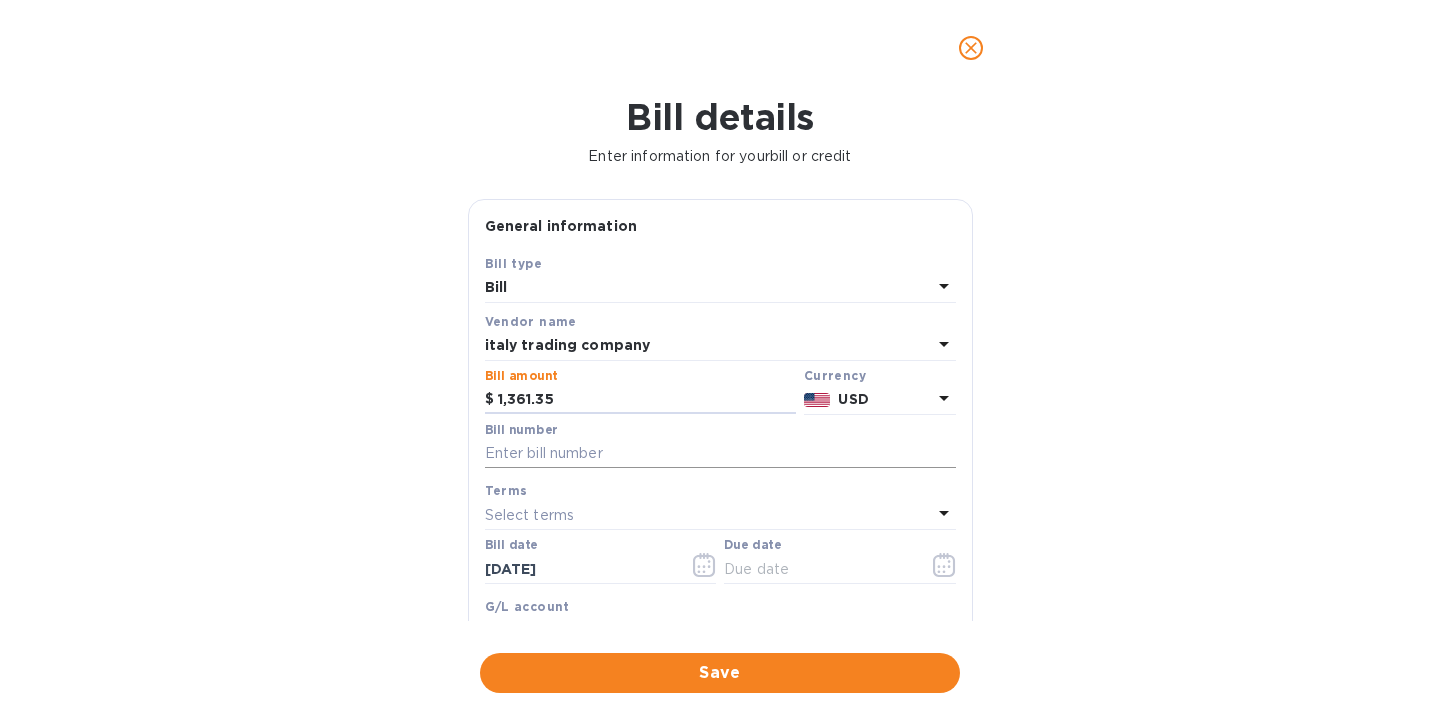 type on "1,361.35" 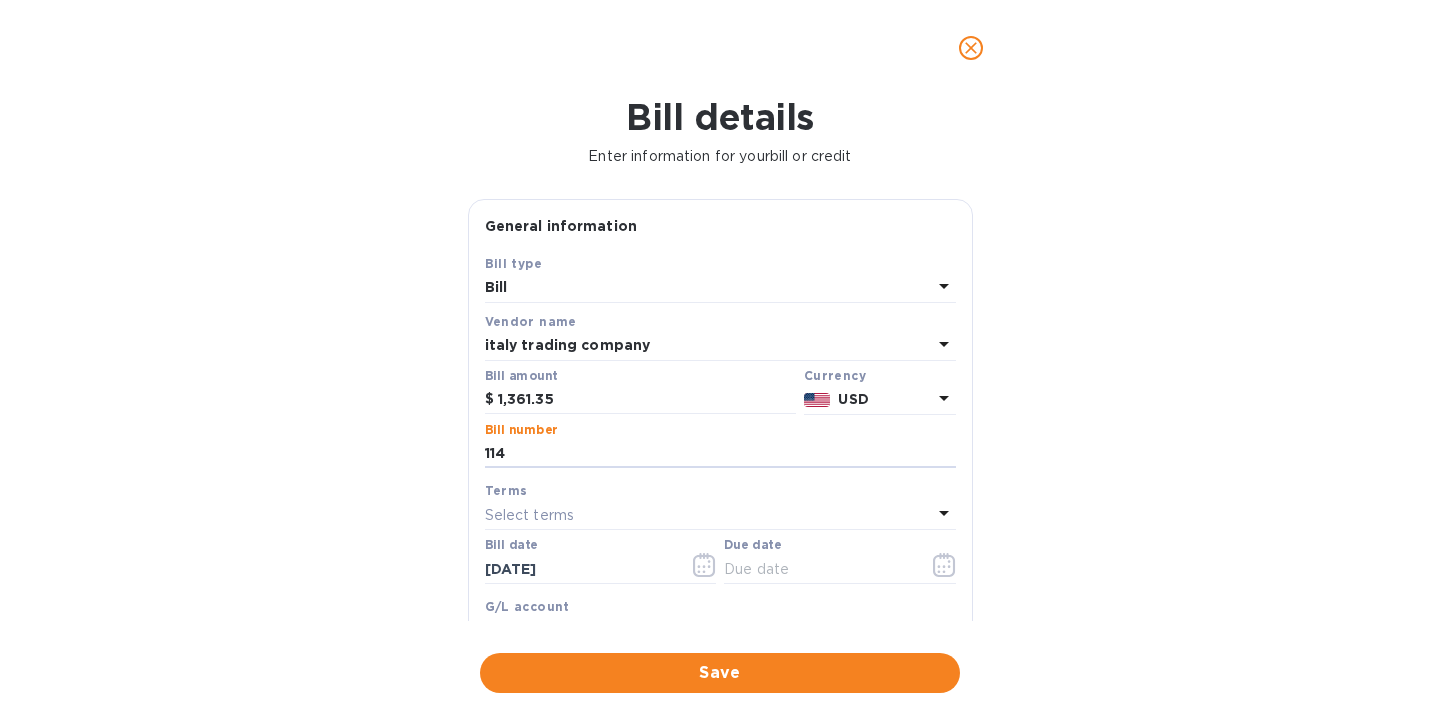 type on "114" 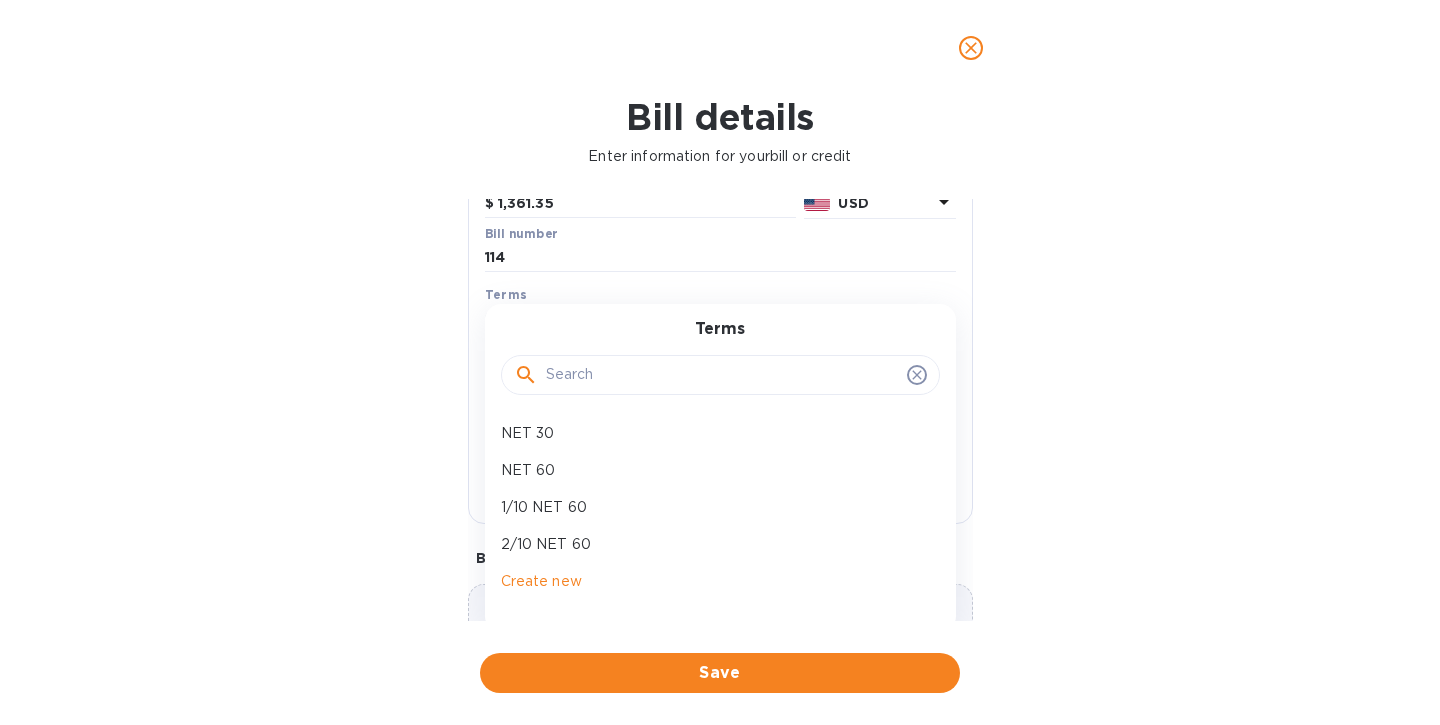 scroll, scrollTop: 215, scrollLeft: 0, axis: vertical 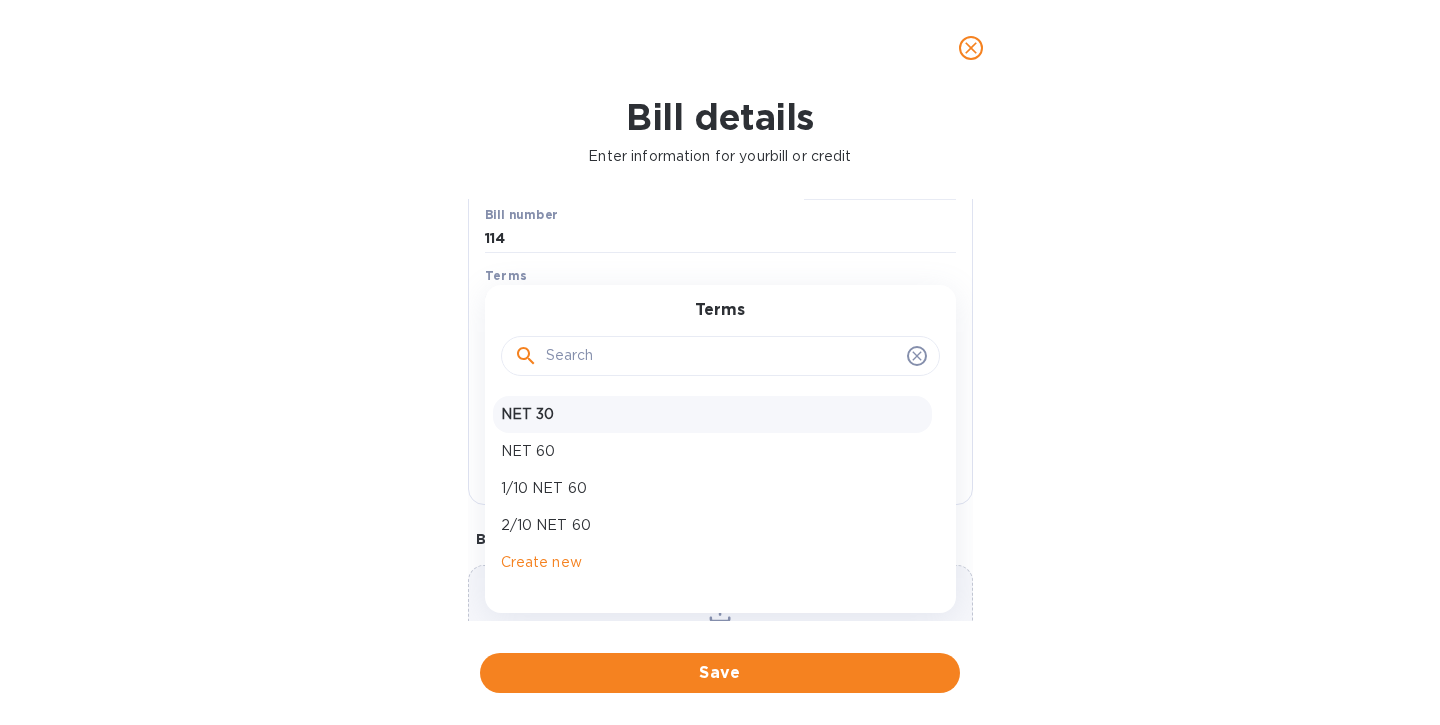 click on "NET 30" at bounding box center [712, 414] 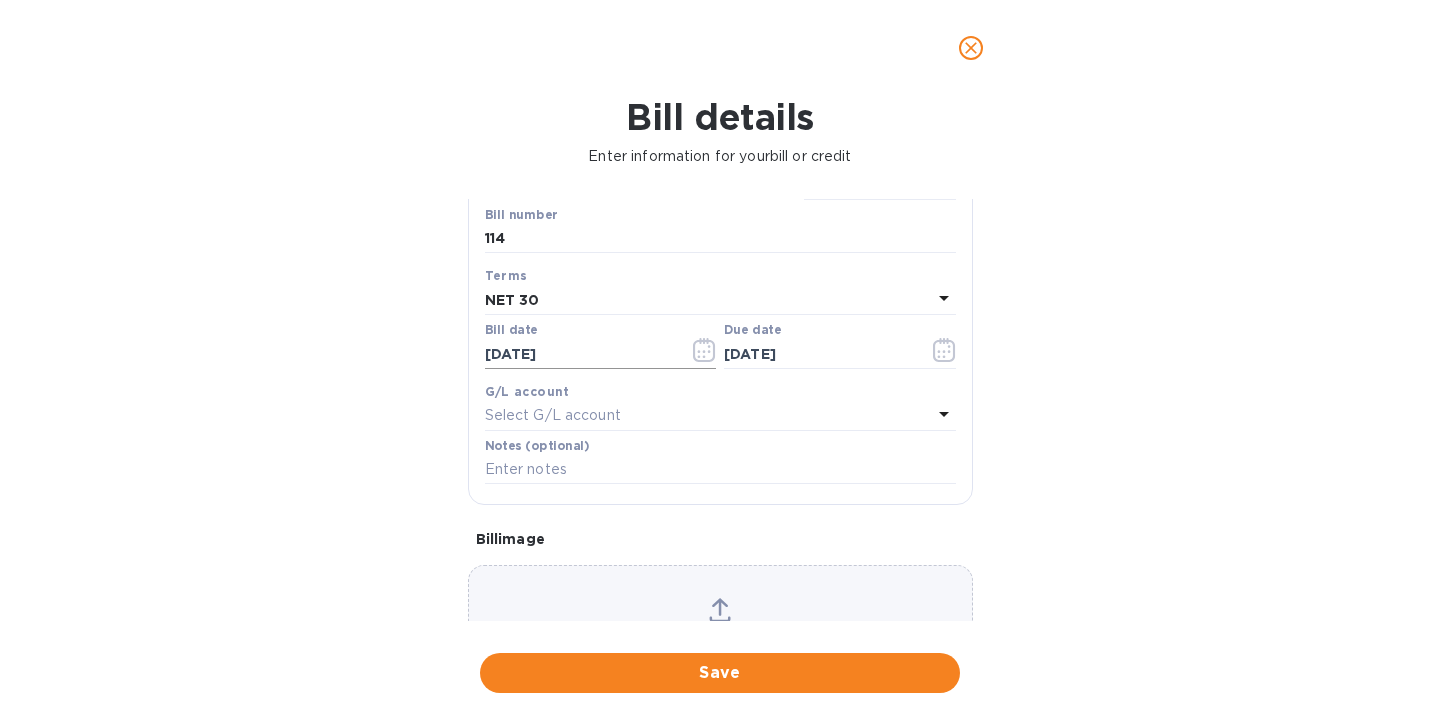 click 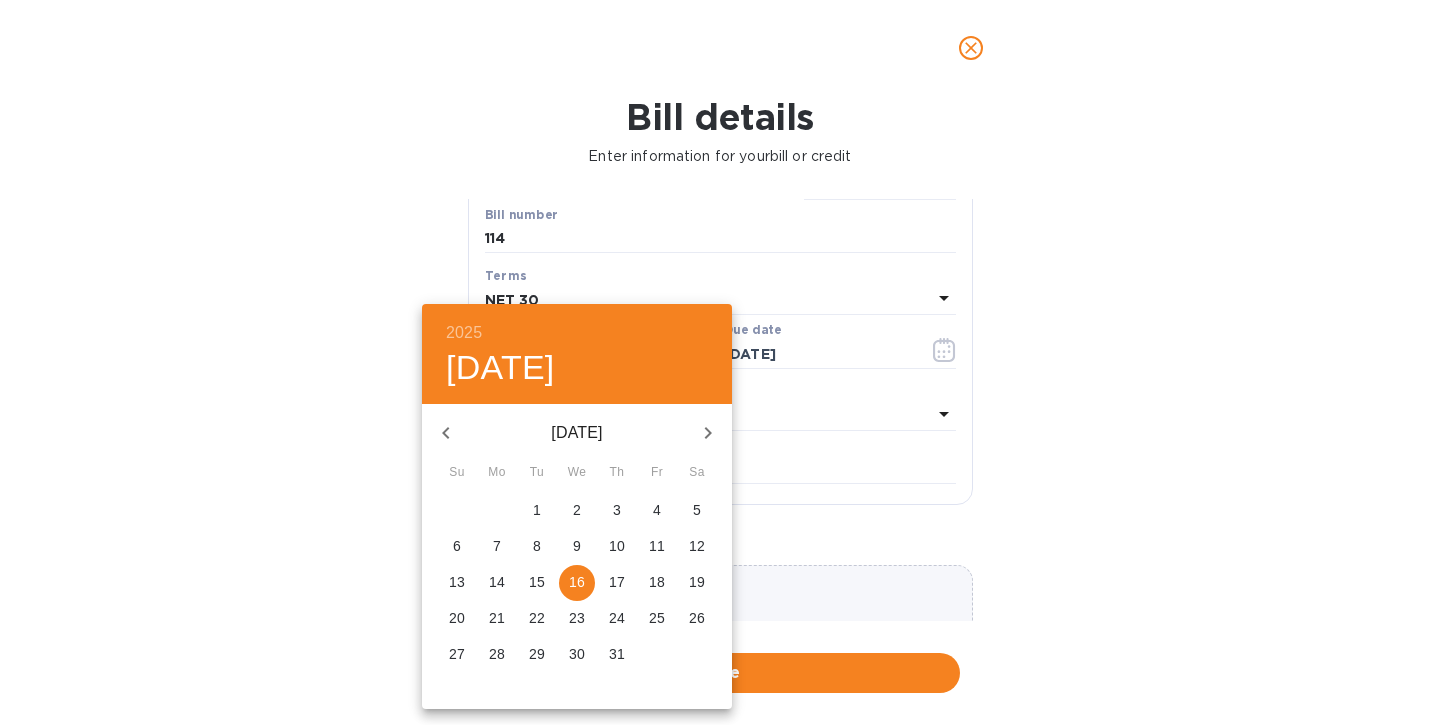 click 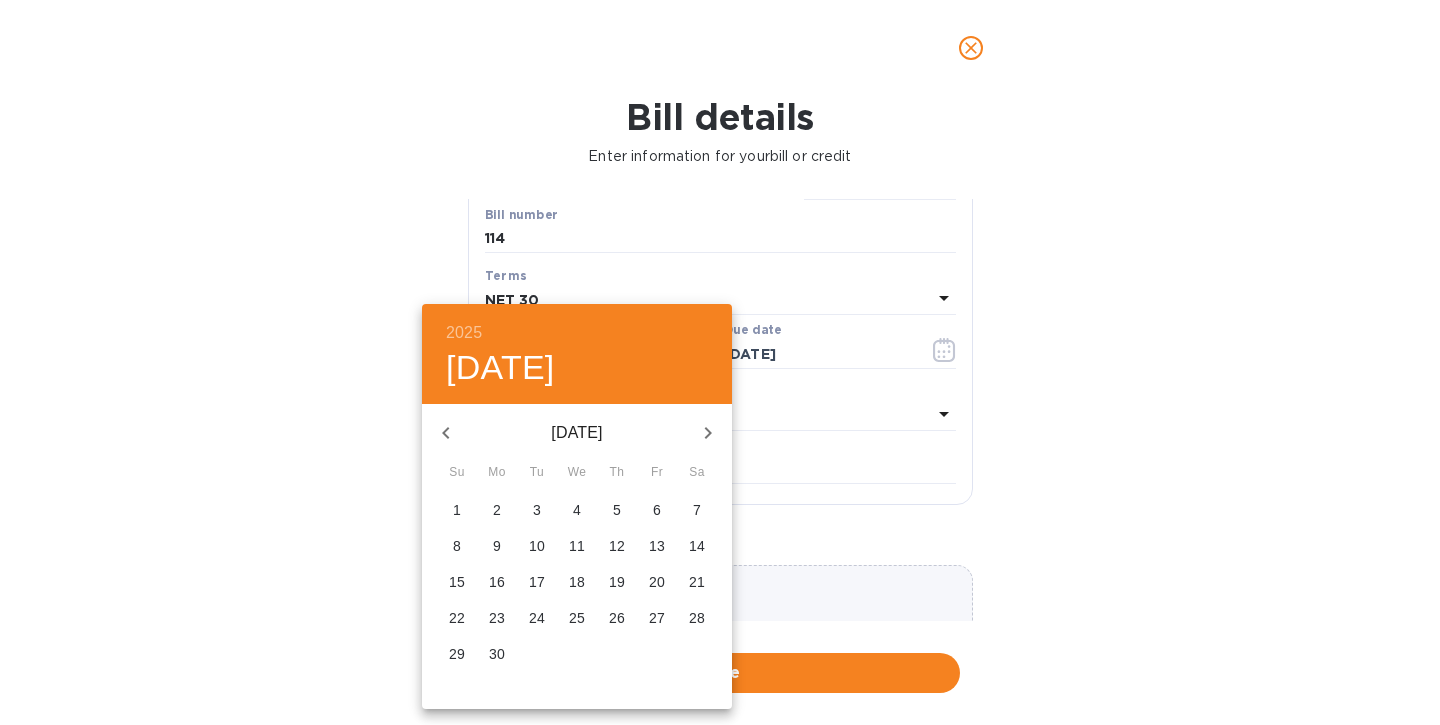 click 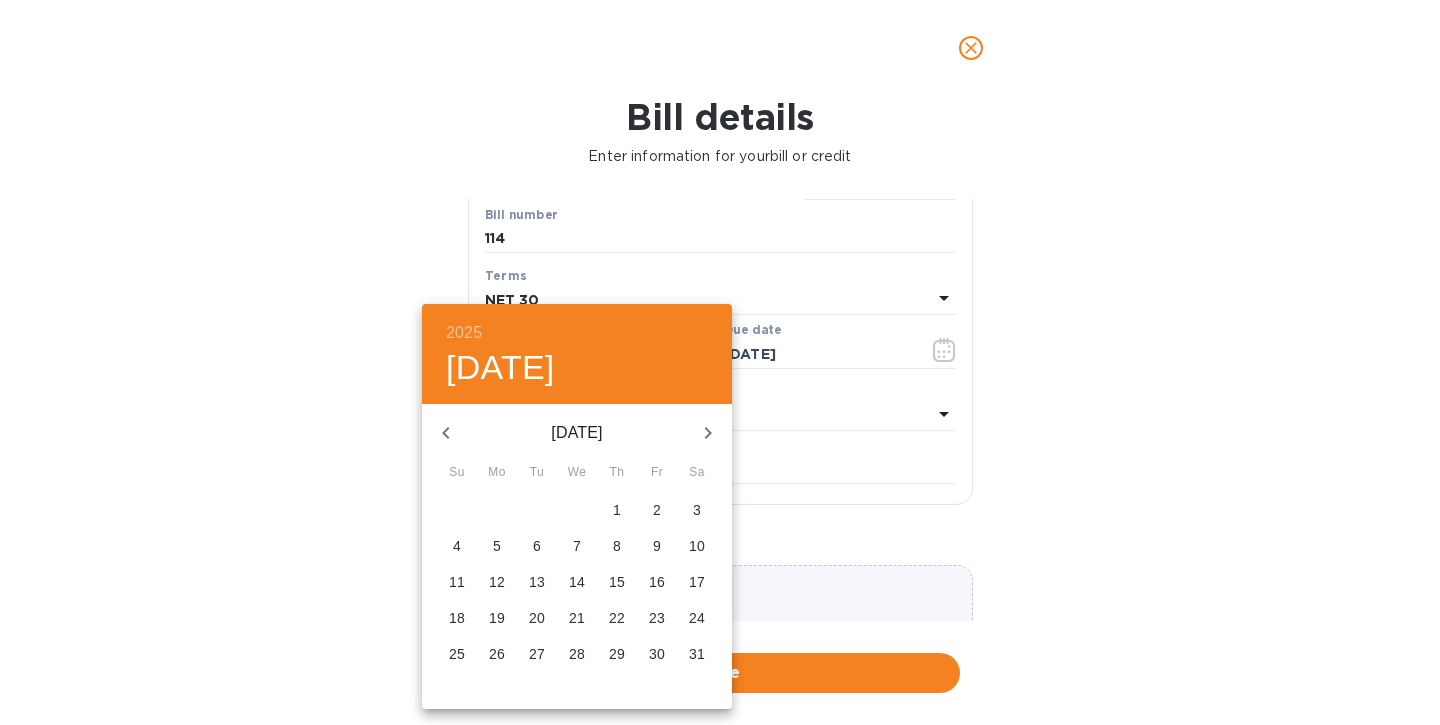 click on "30" at bounding box center [657, 654] 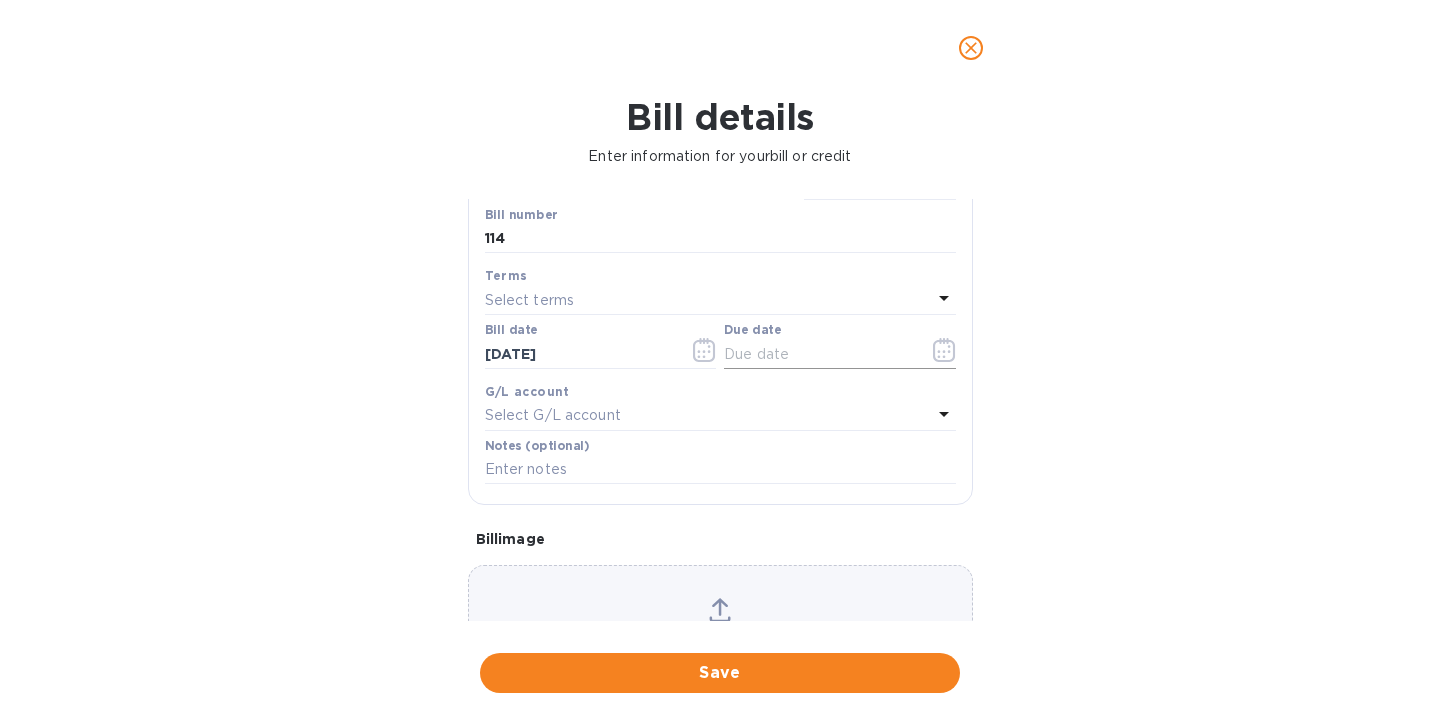 click 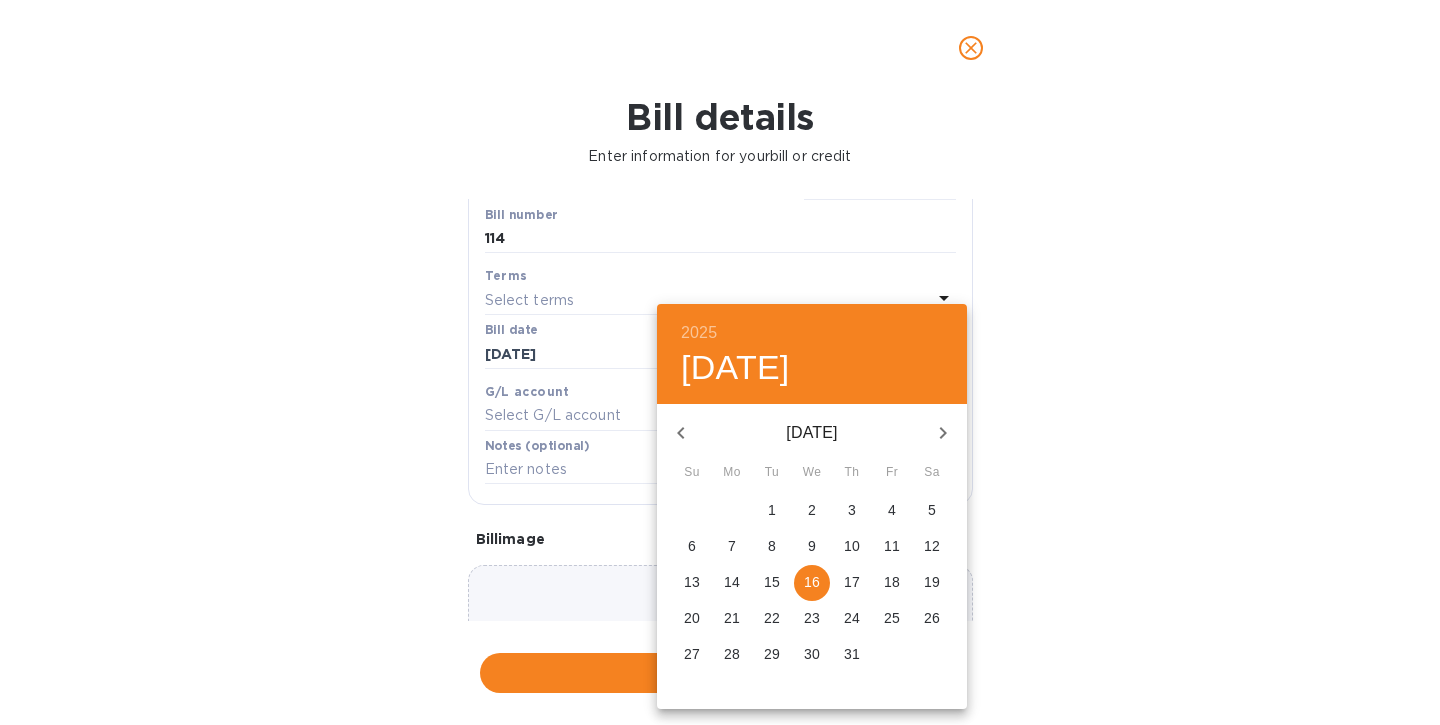 click 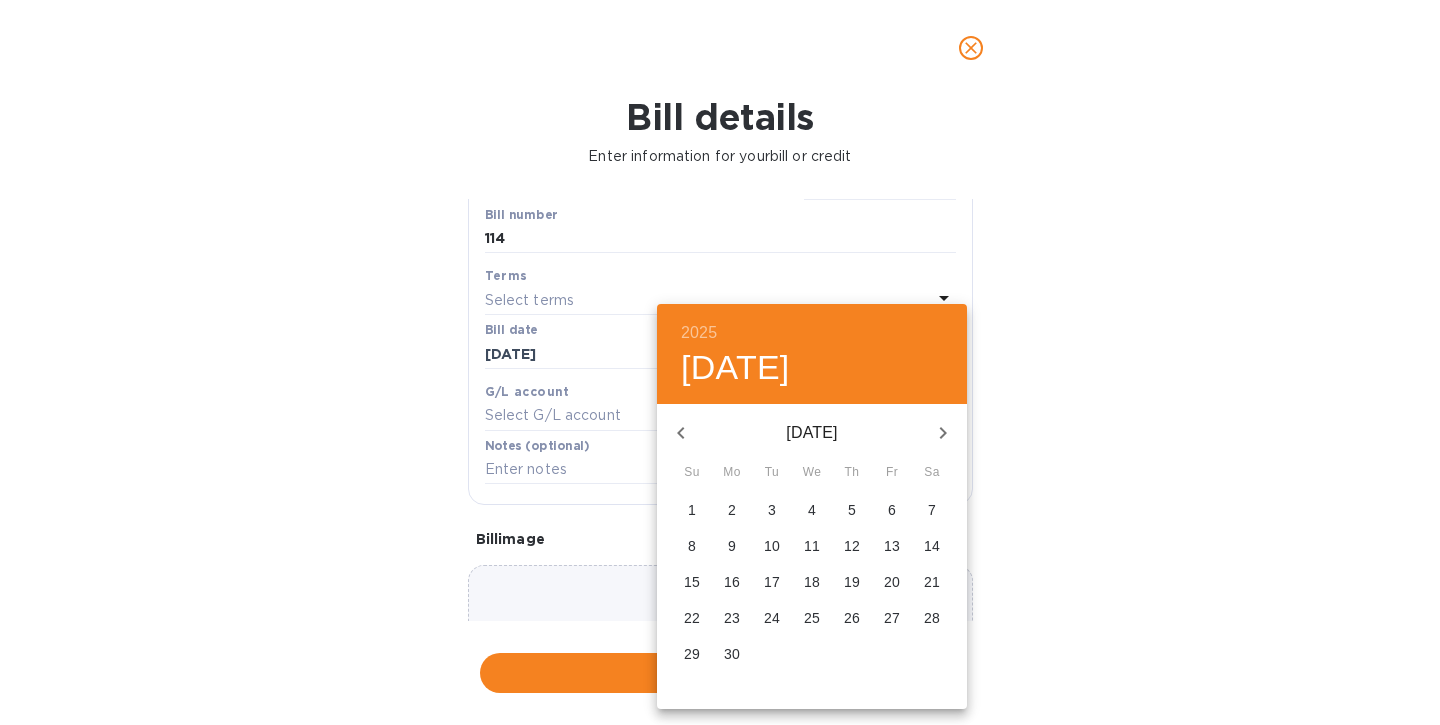 click 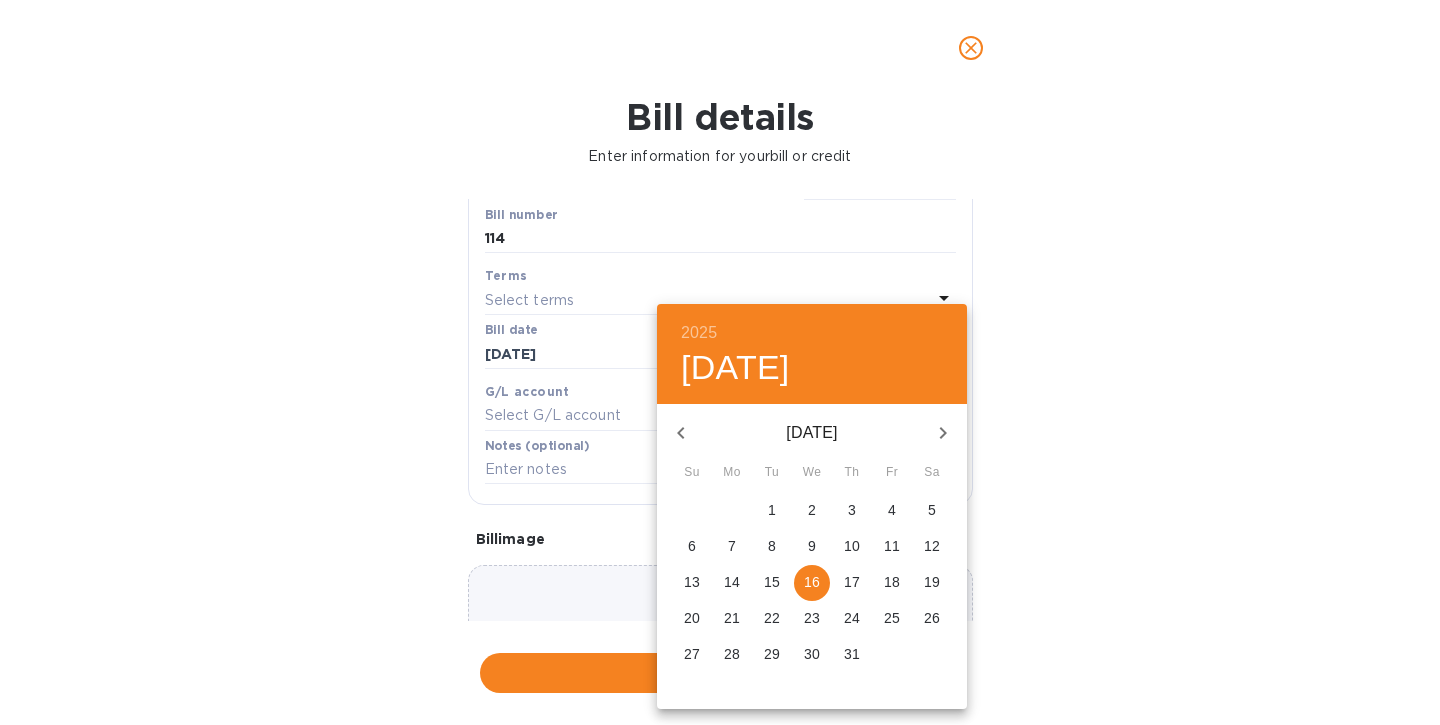 click on "15" at bounding box center [772, 582] 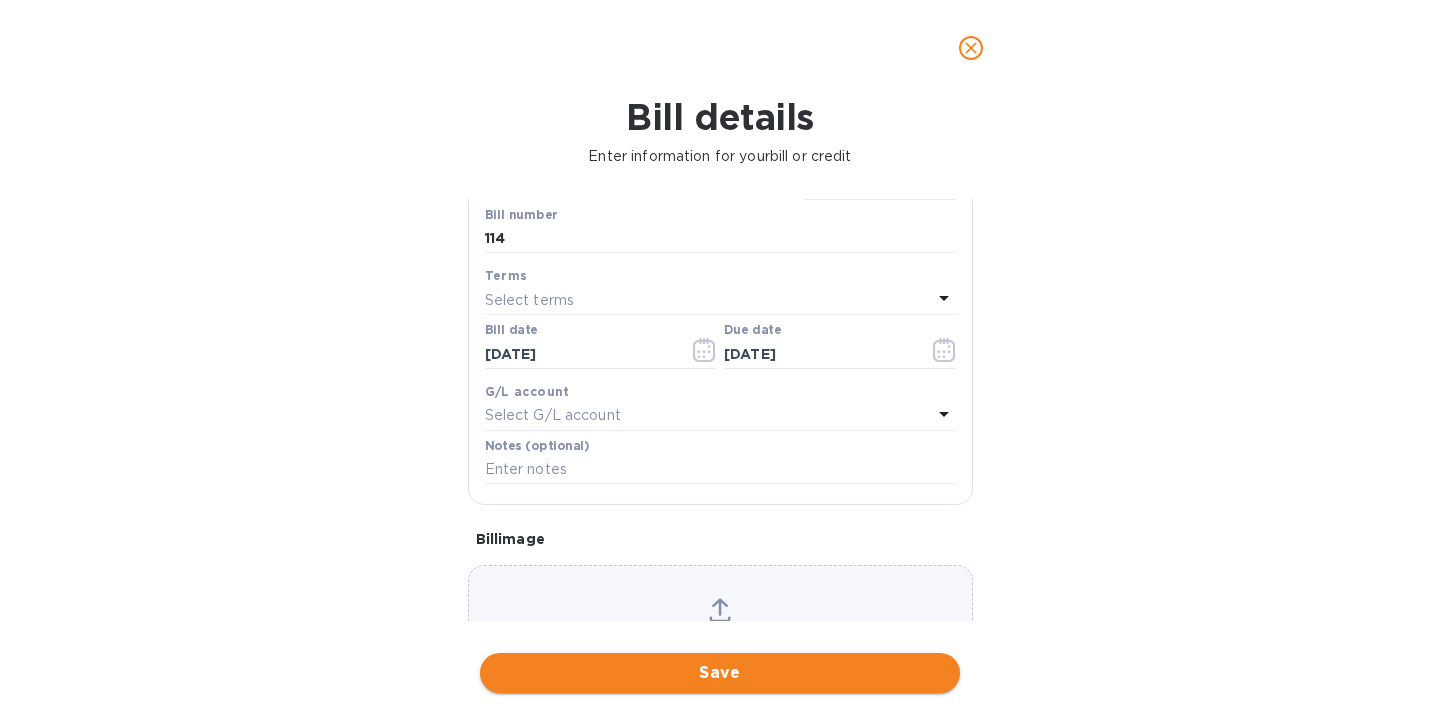click on "Save" at bounding box center (720, 673) 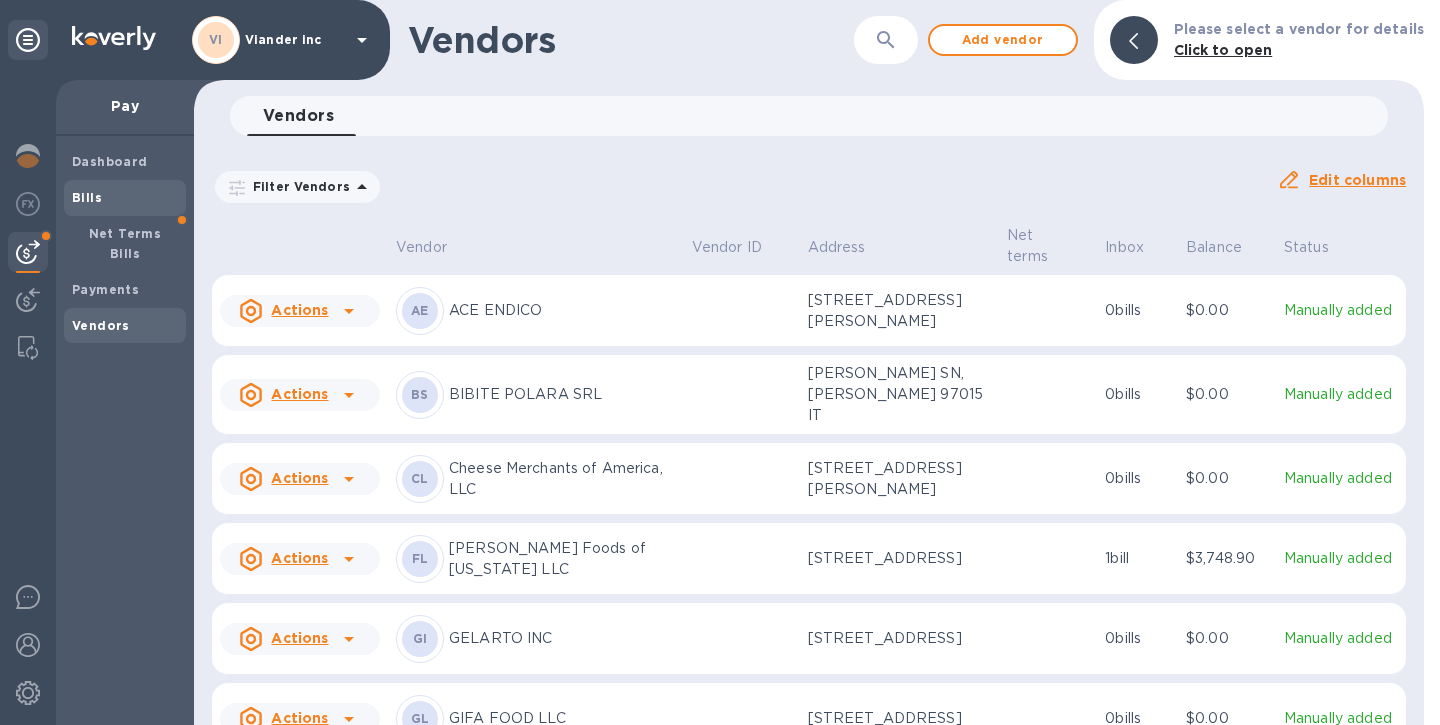 click on "Bills" at bounding box center (87, 197) 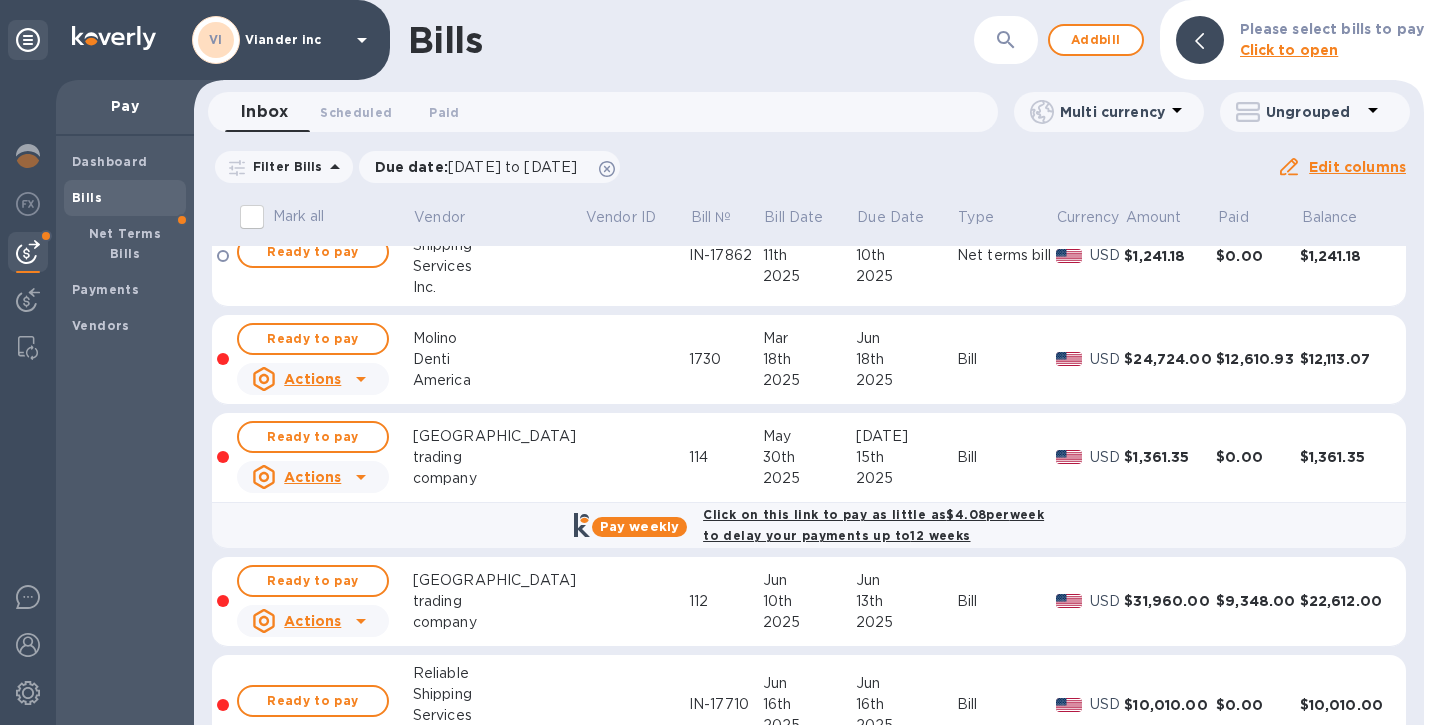 scroll, scrollTop: 695, scrollLeft: 0, axis: vertical 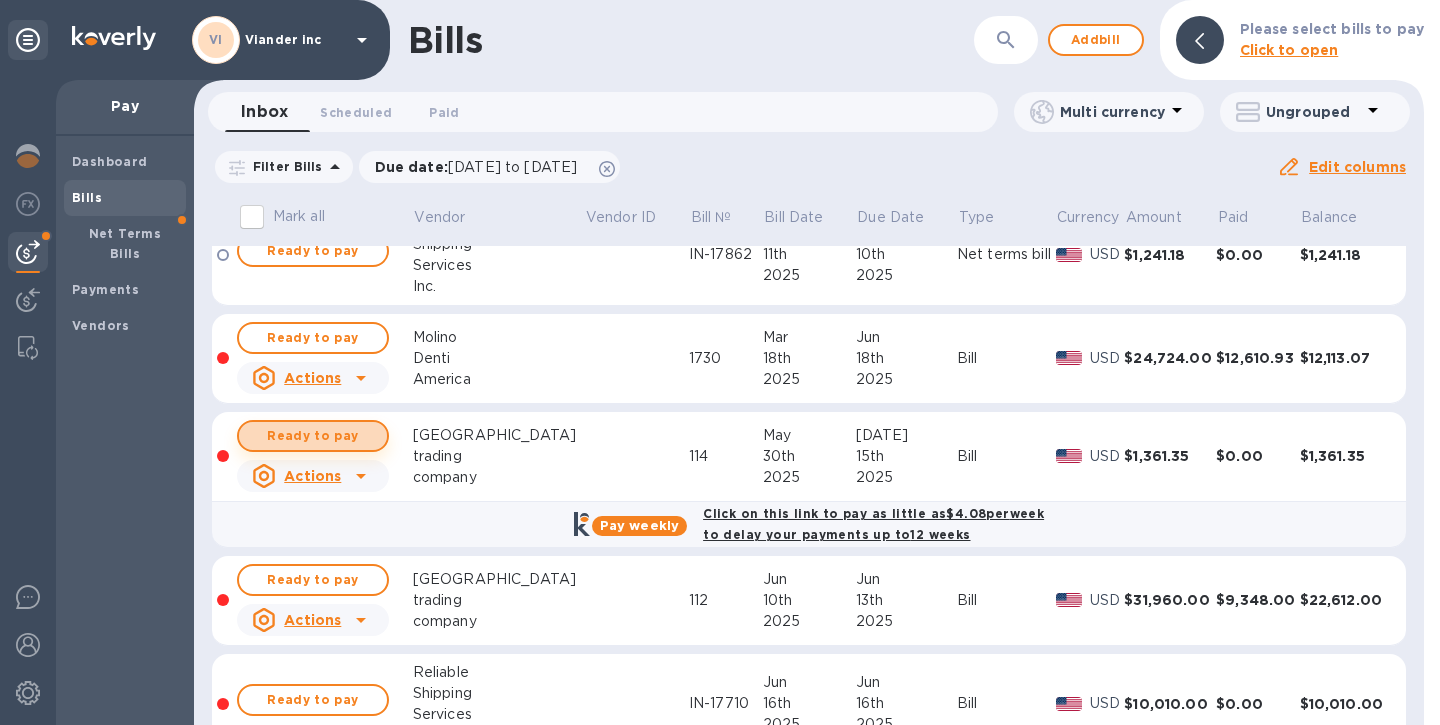 click on "Ready to pay" at bounding box center (313, 436) 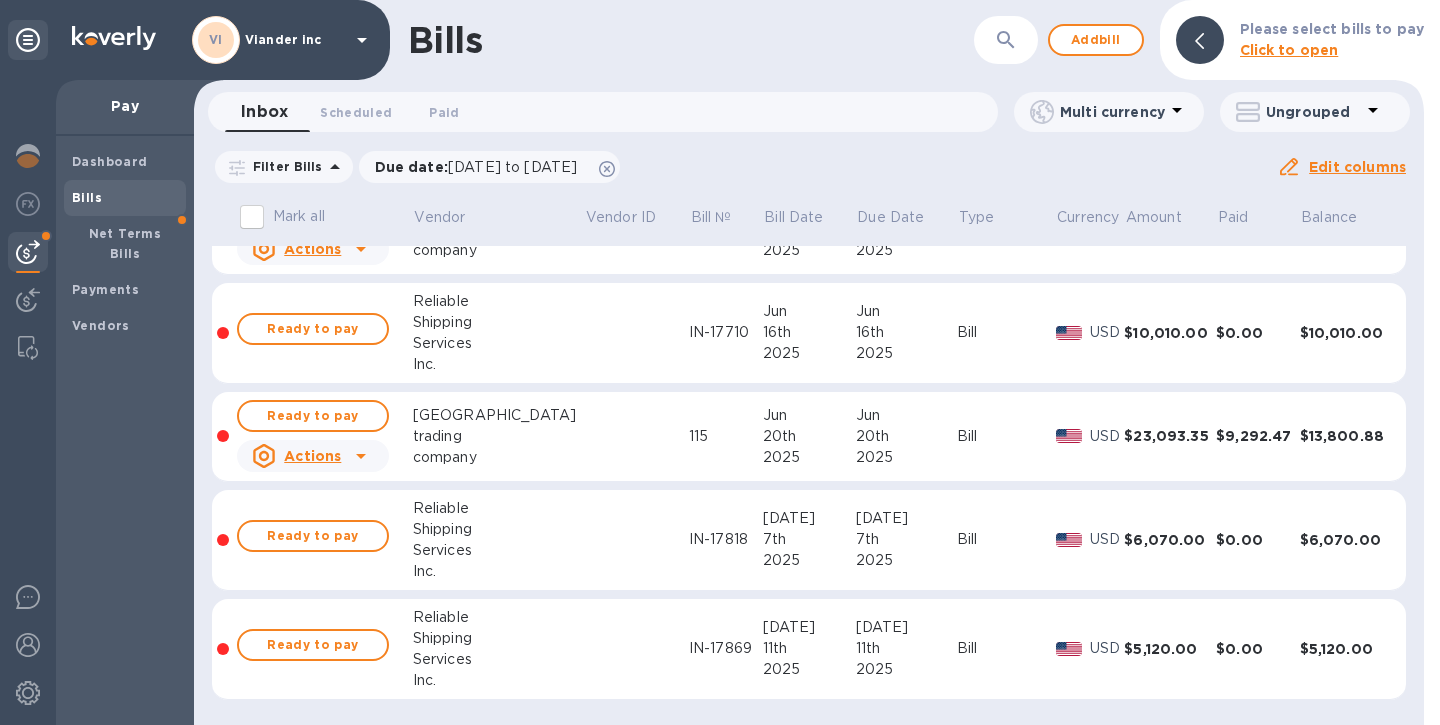 scroll, scrollTop: 1065, scrollLeft: 0, axis: vertical 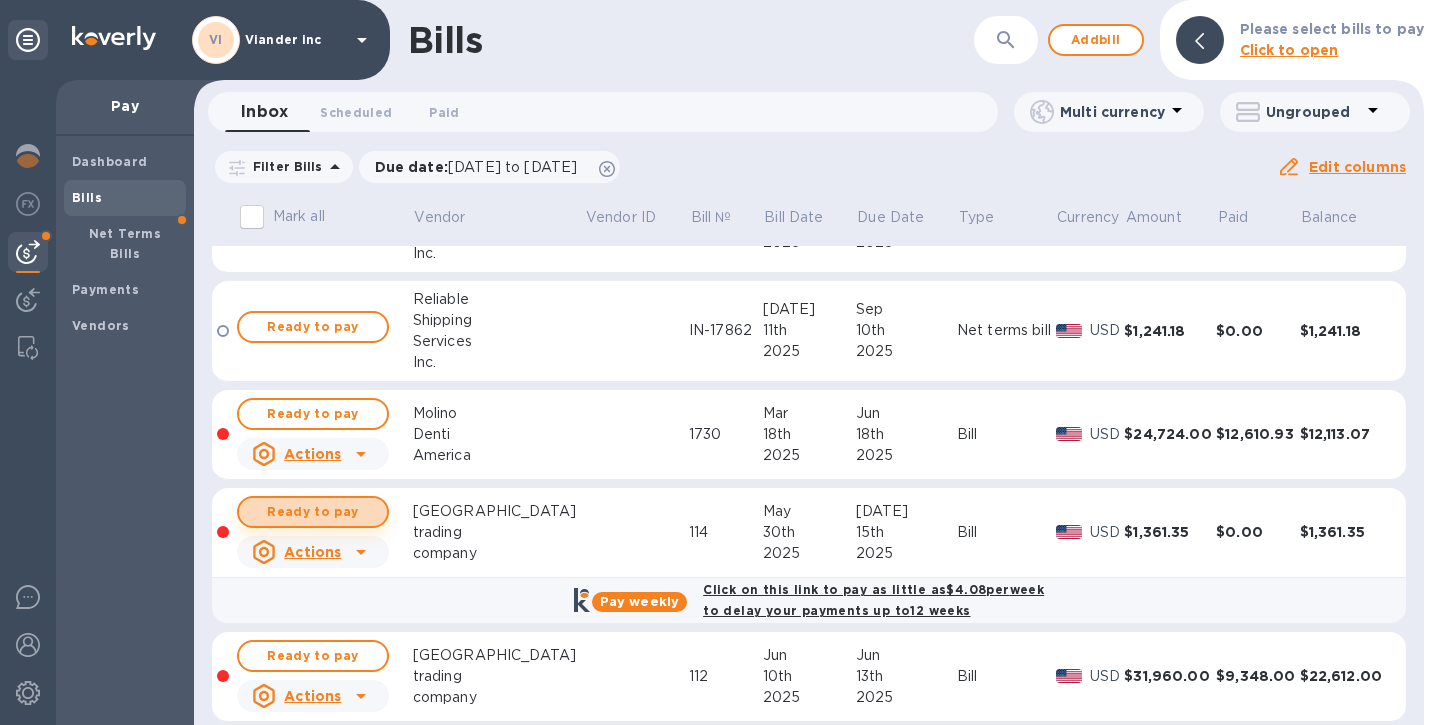 click on "Ready to pay" at bounding box center [313, 512] 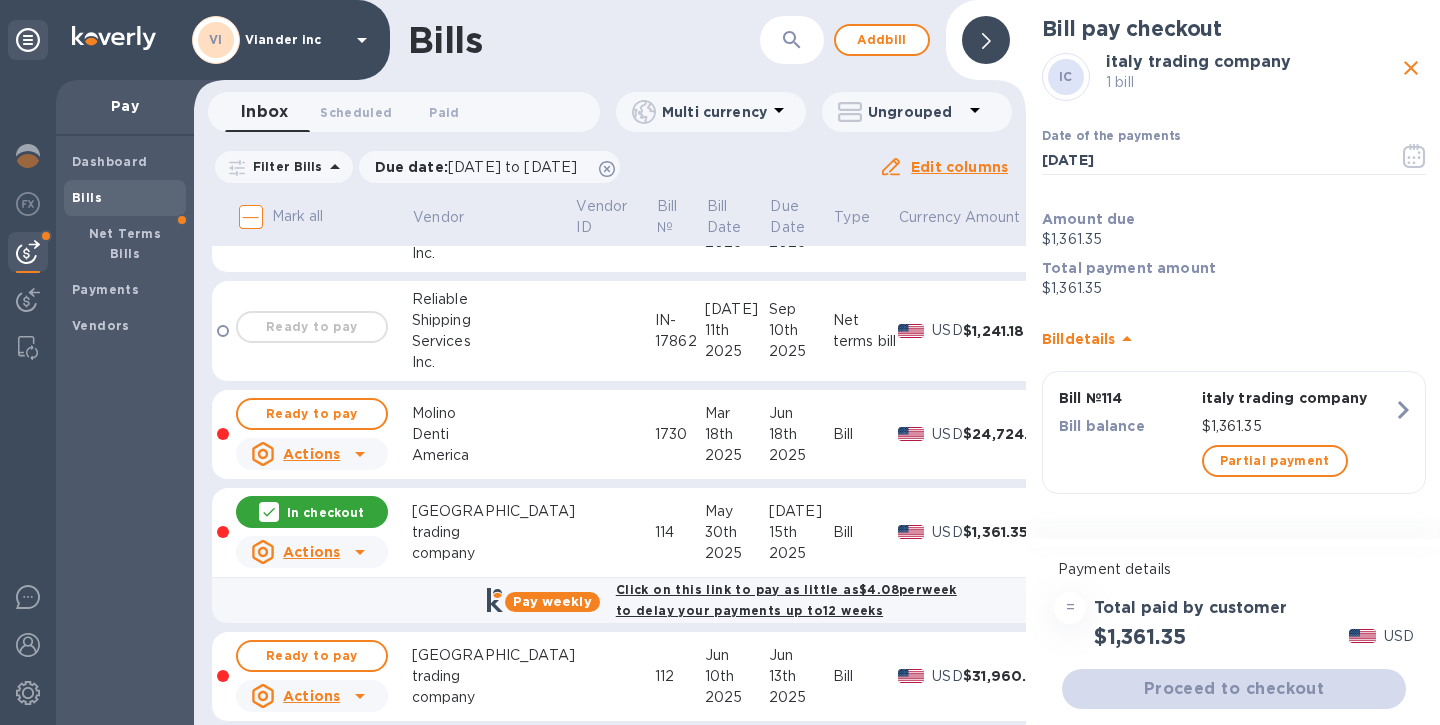 scroll, scrollTop: 0, scrollLeft: 0, axis: both 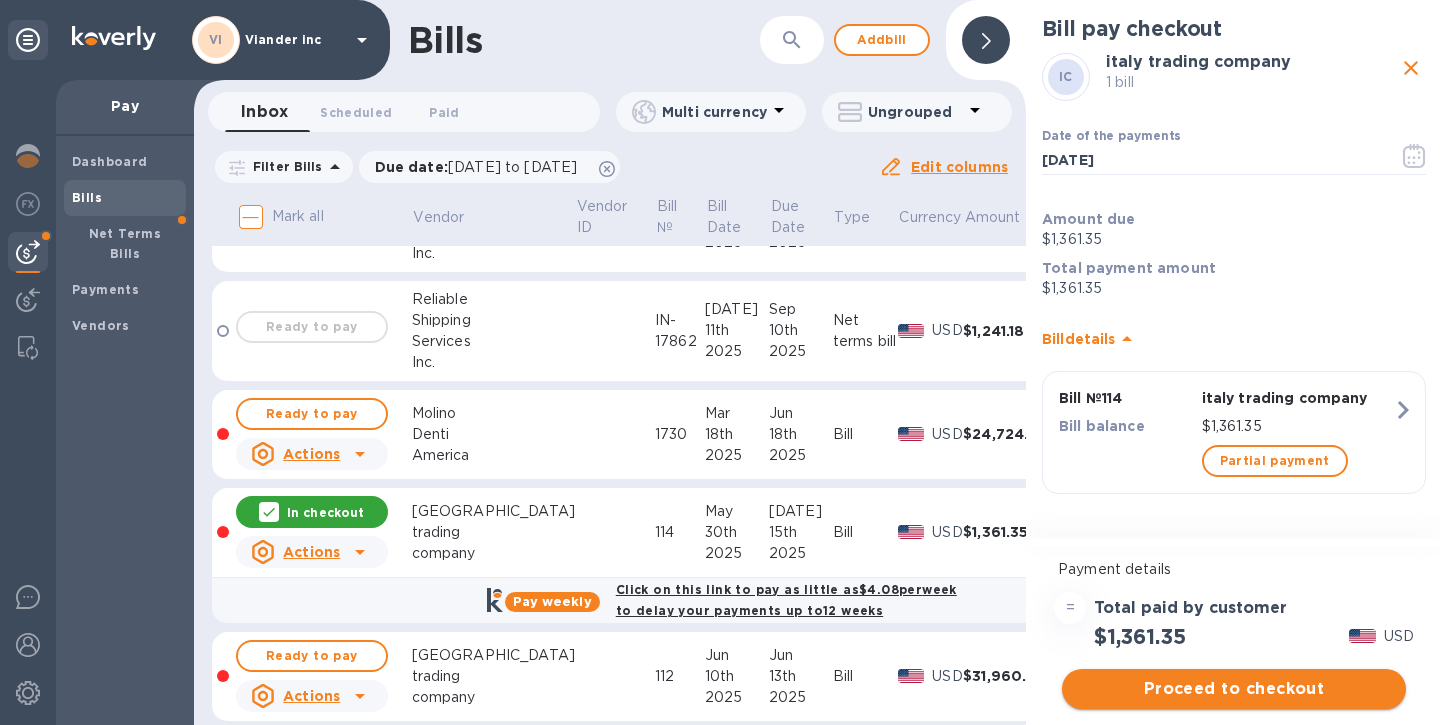click on "Proceed to checkout" at bounding box center [1234, 689] 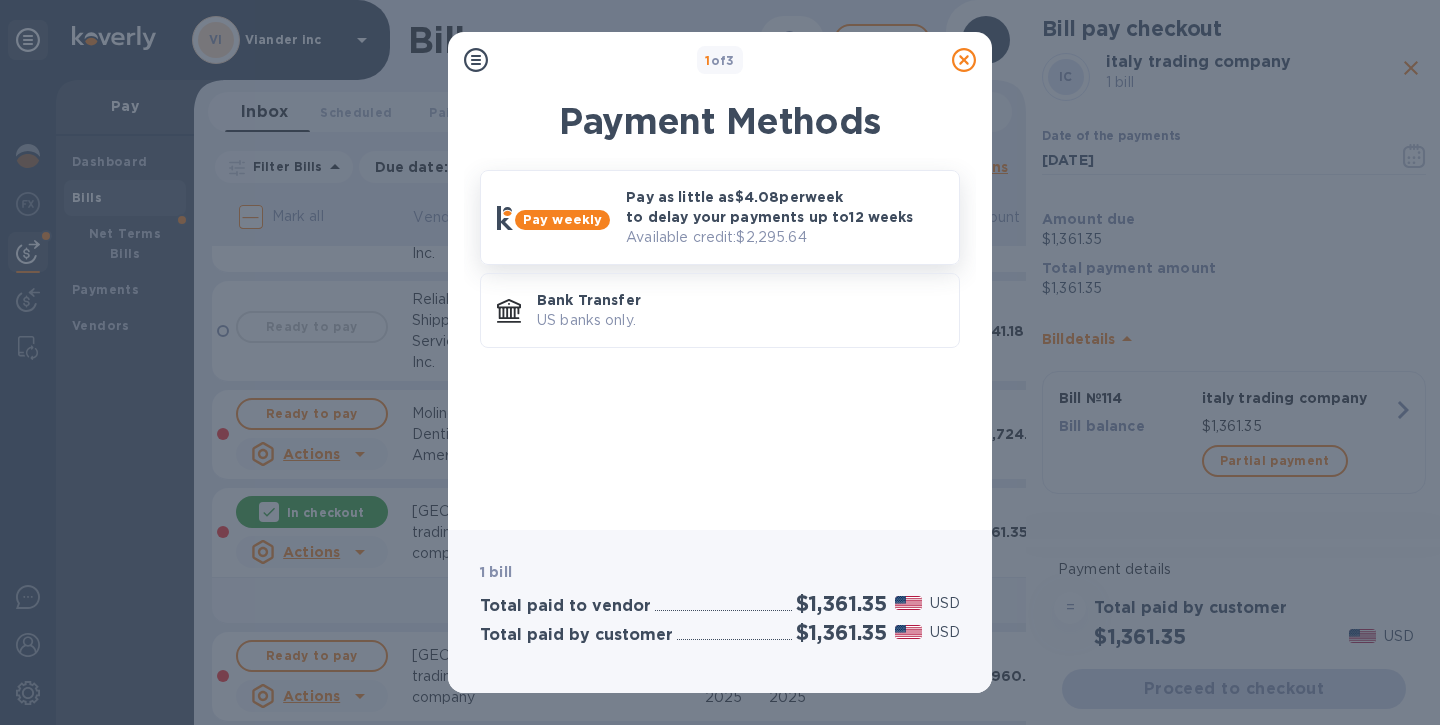 click on "Pay as little as  $4.08  per  week    to delay your payments up to  12 weeks" at bounding box center [784, 207] 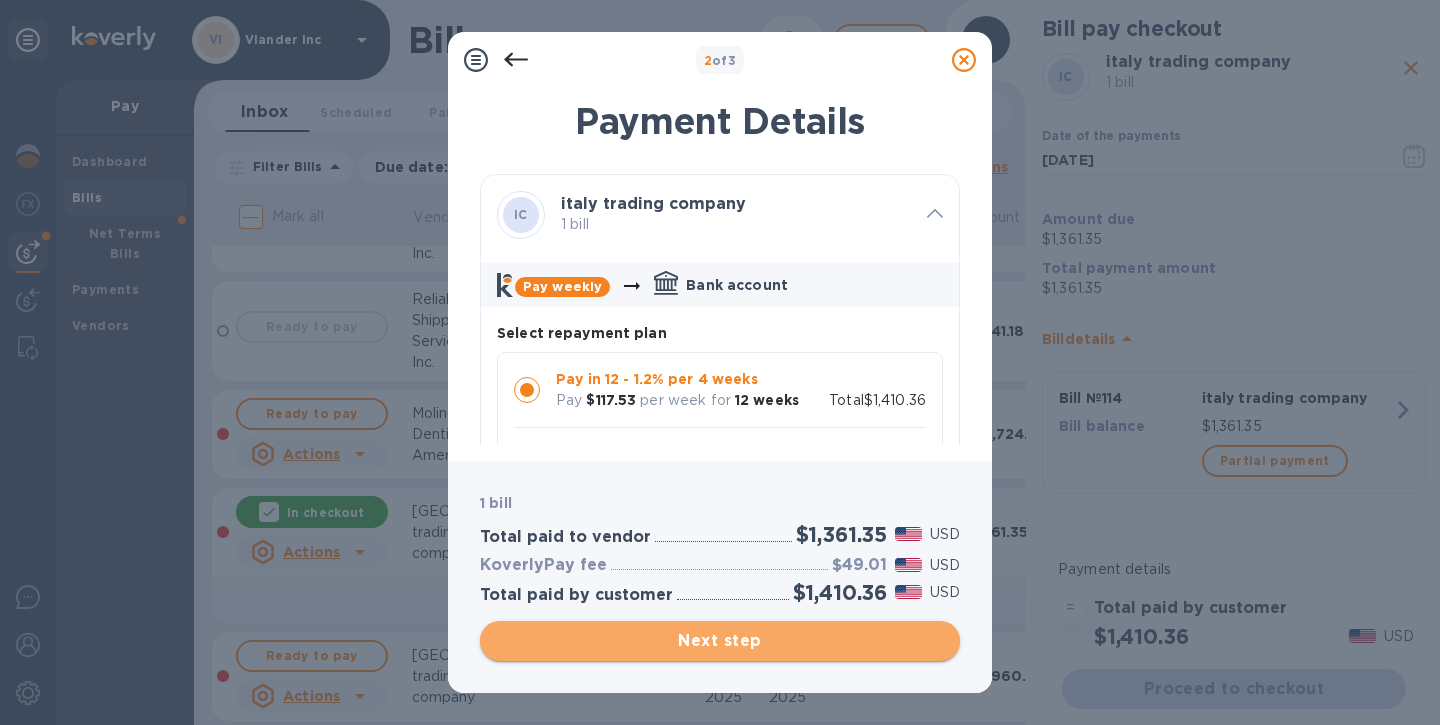 click on "Next step" at bounding box center [720, 641] 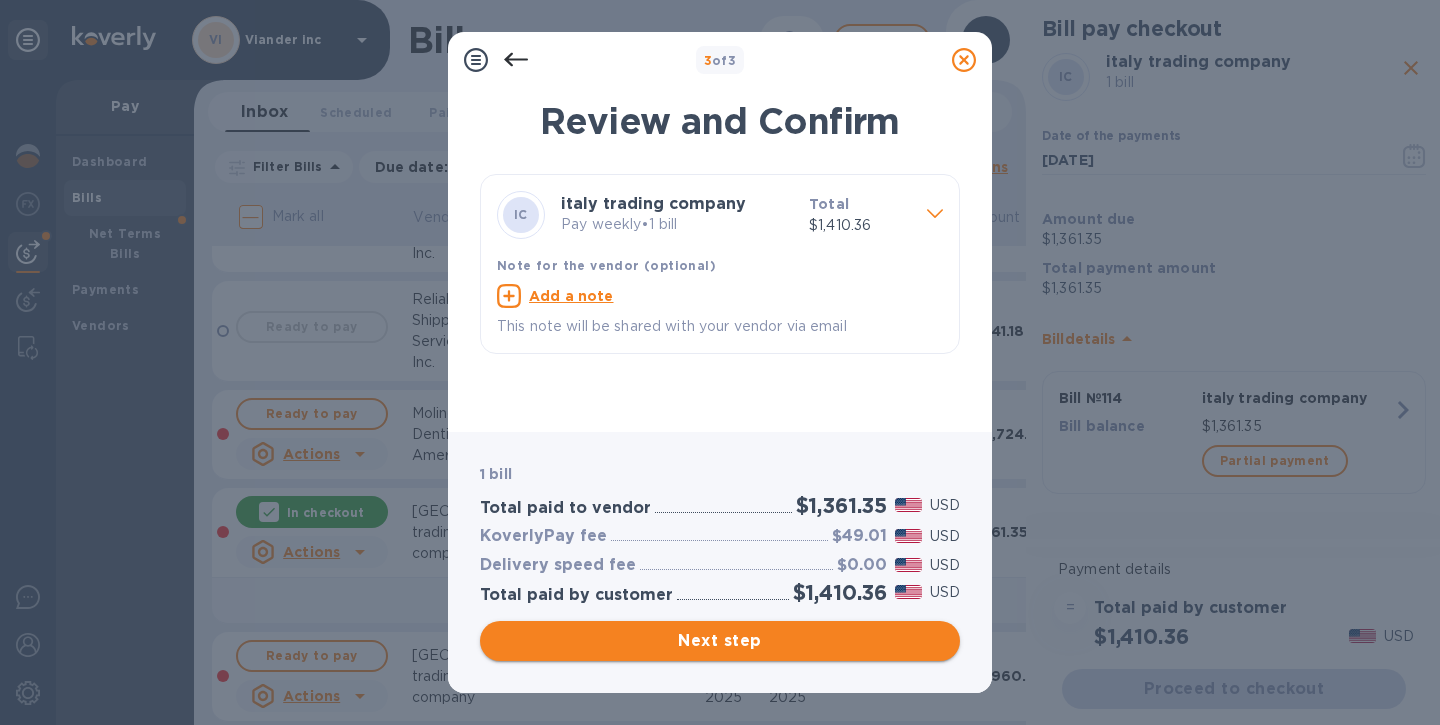 click on "Next step" at bounding box center [720, 641] 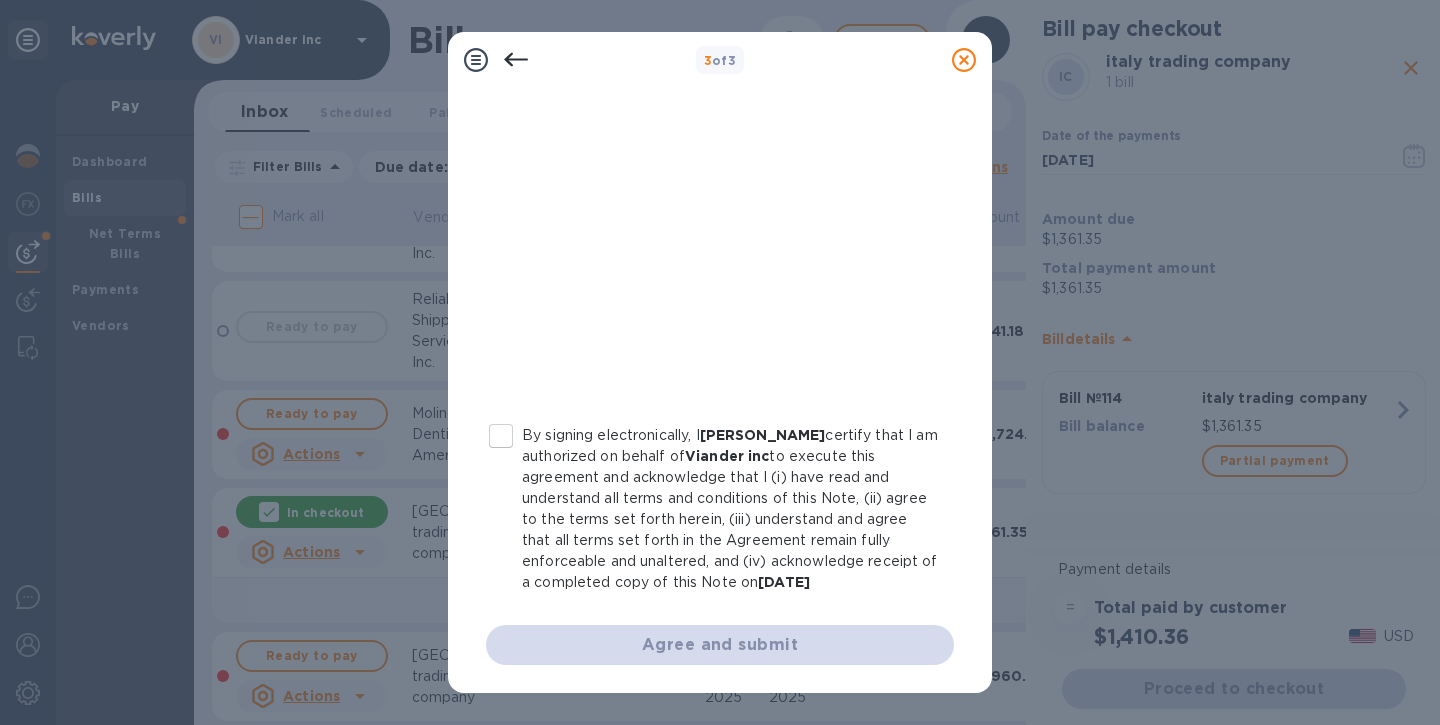 scroll, scrollTop: 393, scrollLeft: 0, axis: vertical 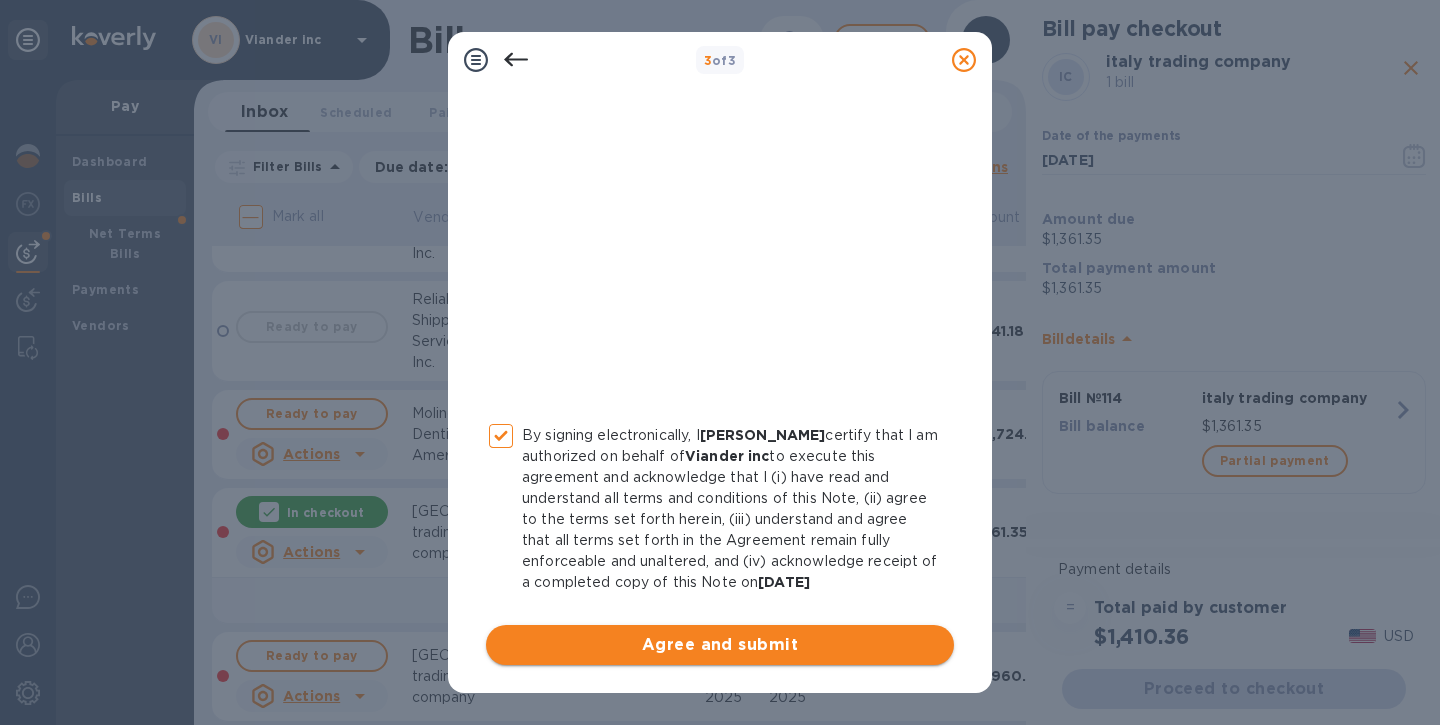 click on "Agree and submit" at bounding box center [720, 645] 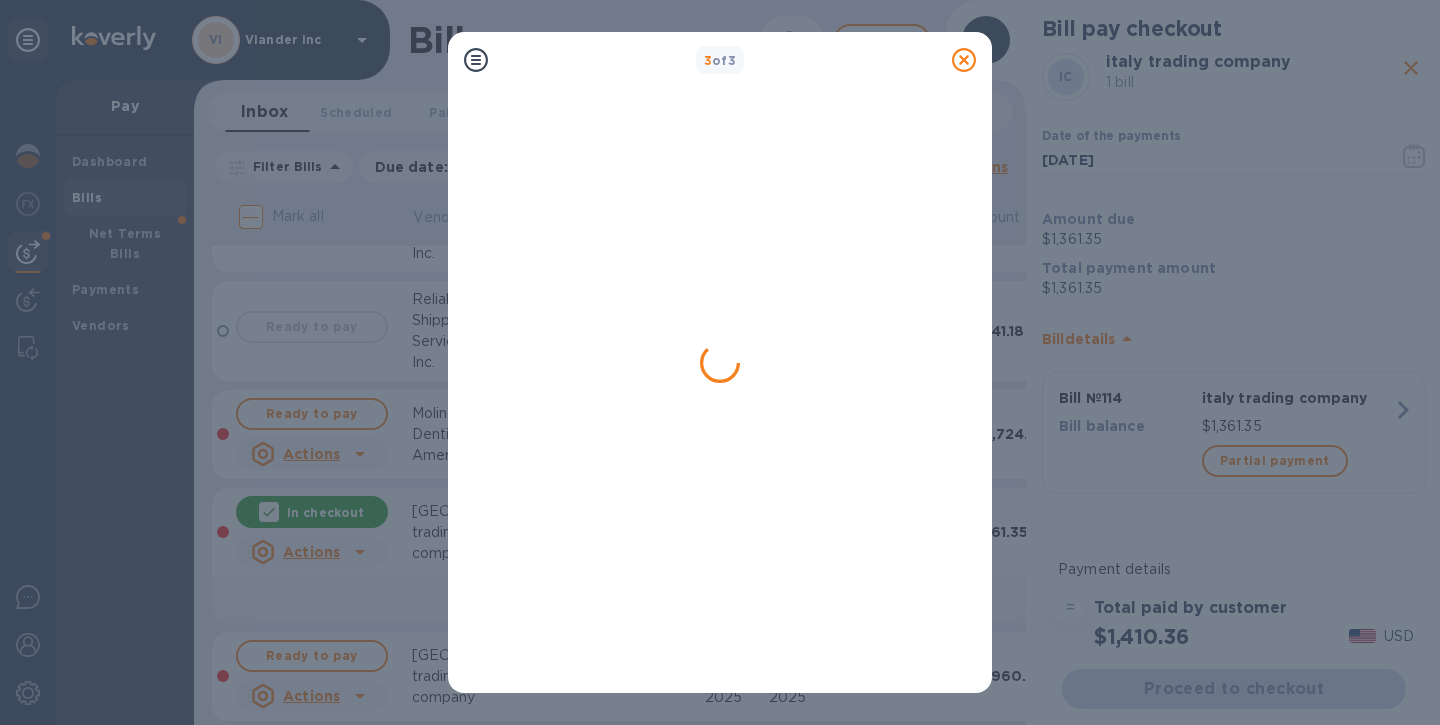 scroll, scrollTop: 0, scrollLeft: 0, axis: both 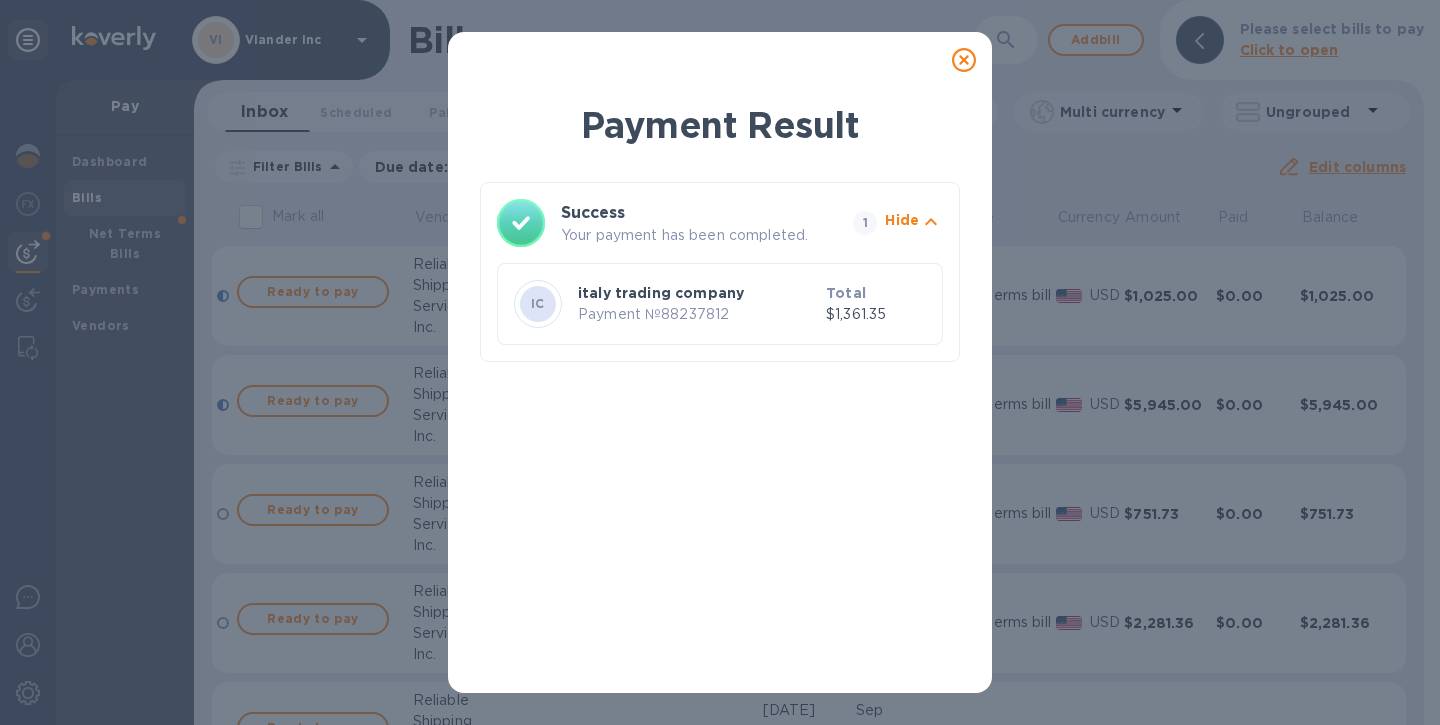 click 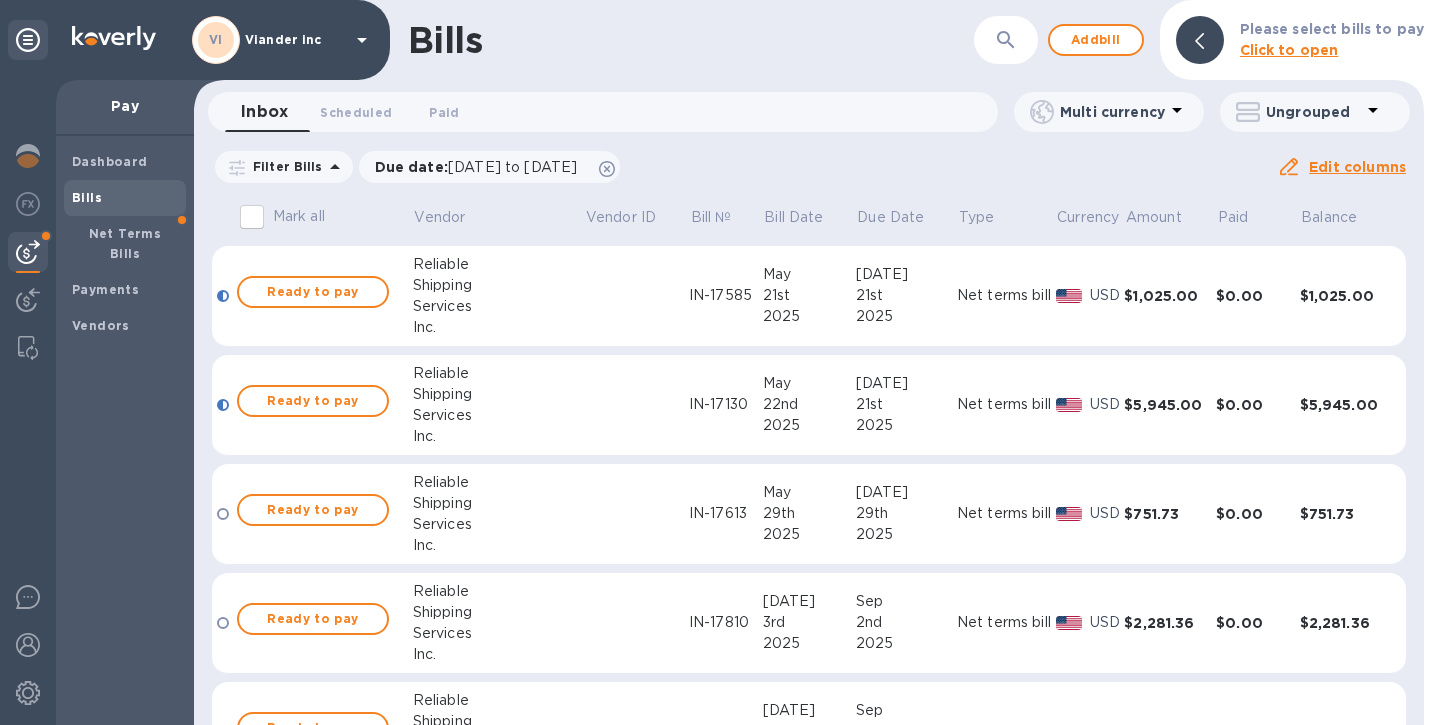 scroll, scrollTop: 0, scrollLeft: 0, axis: both 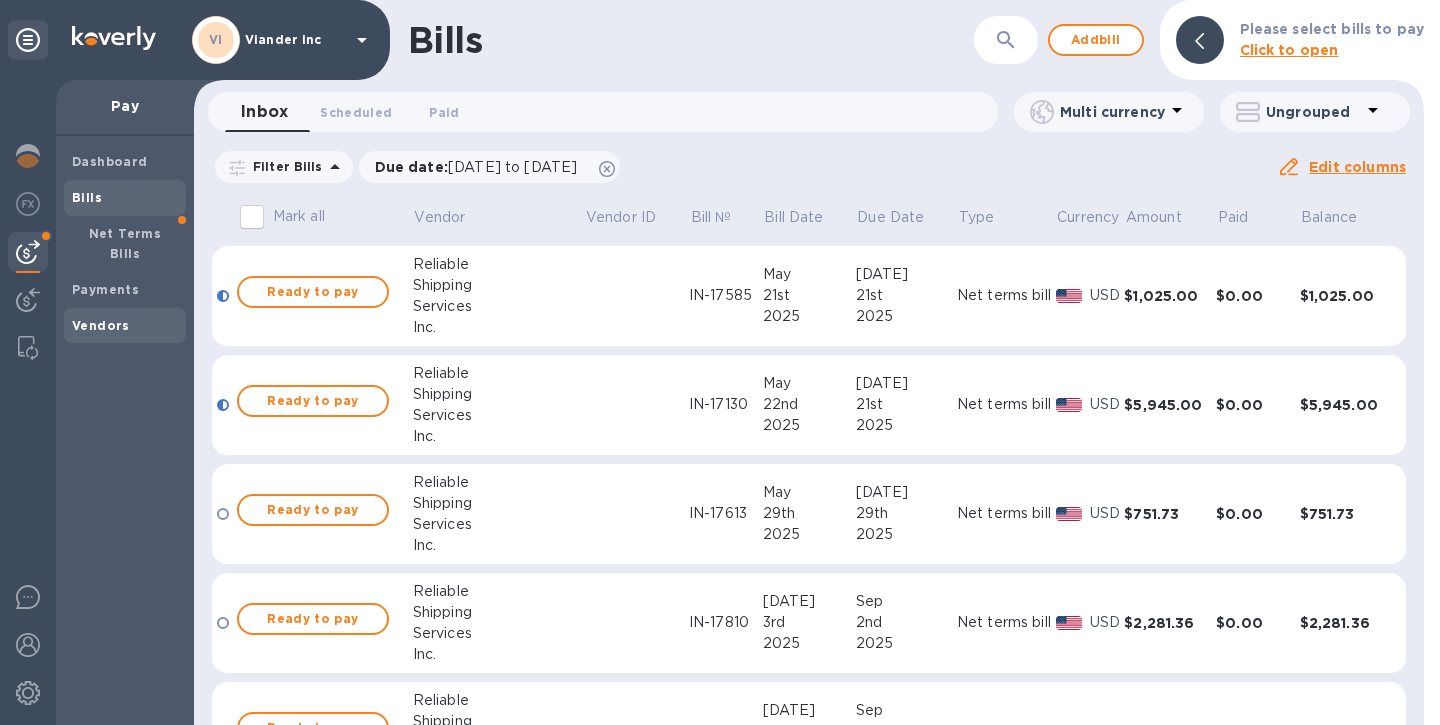 click on "Vendors" at bounding box center [101, 325] 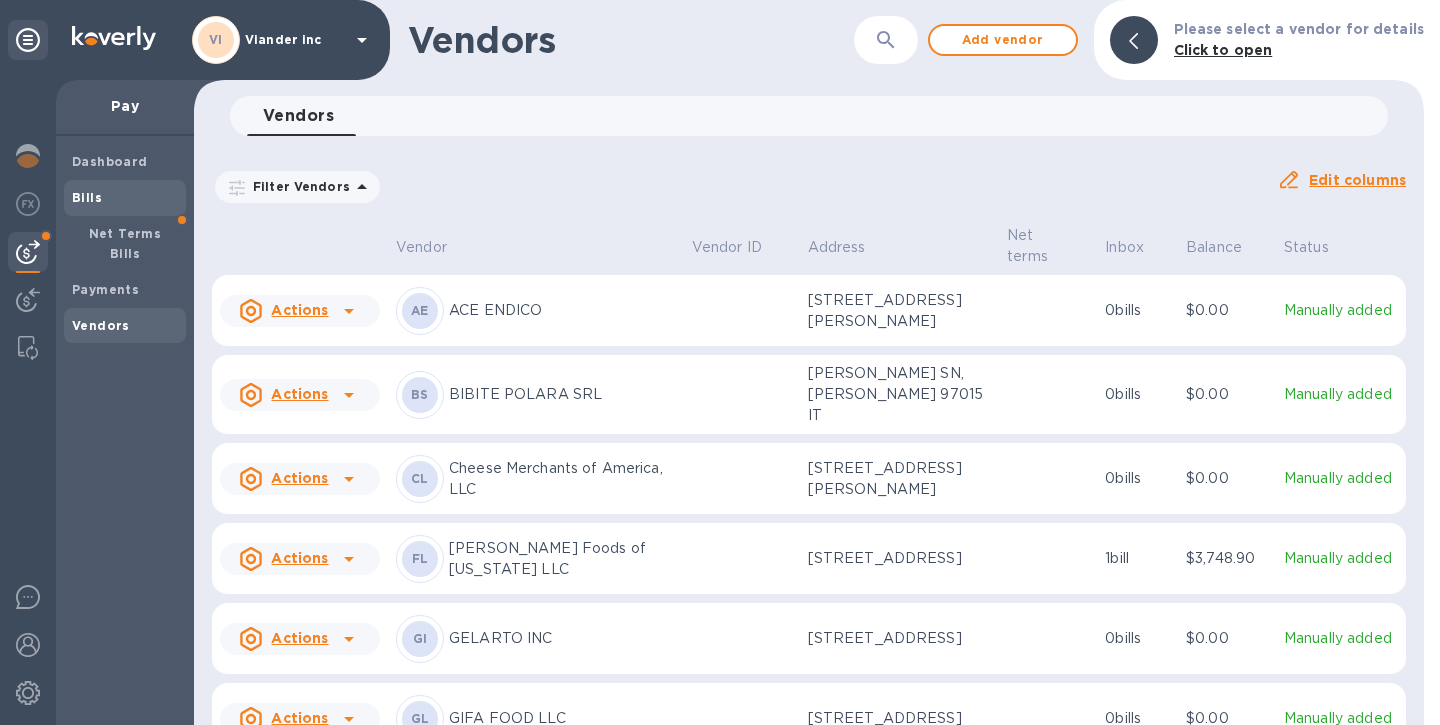click on "Bills" at bounding box center [87, 197] 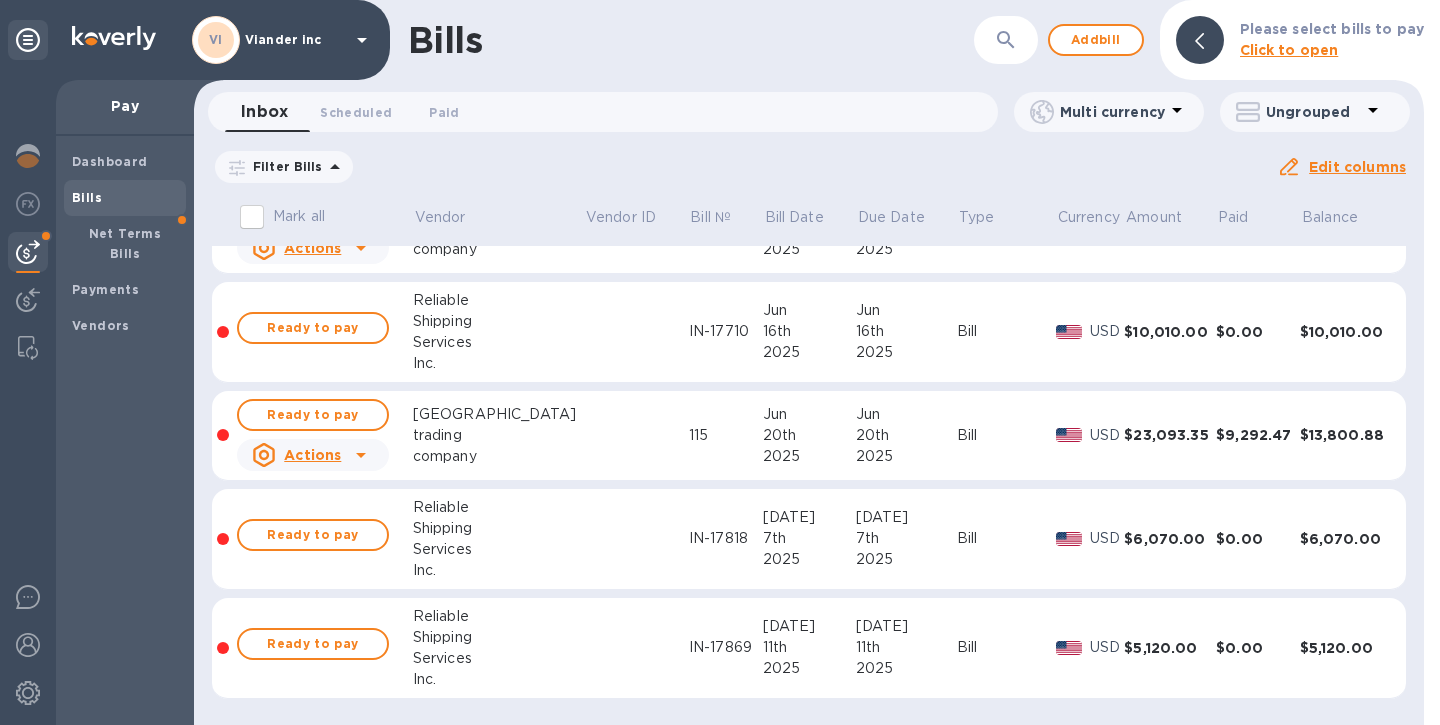scroll, scrollTop: 923, scrollLeft: 0, axis: vertical 